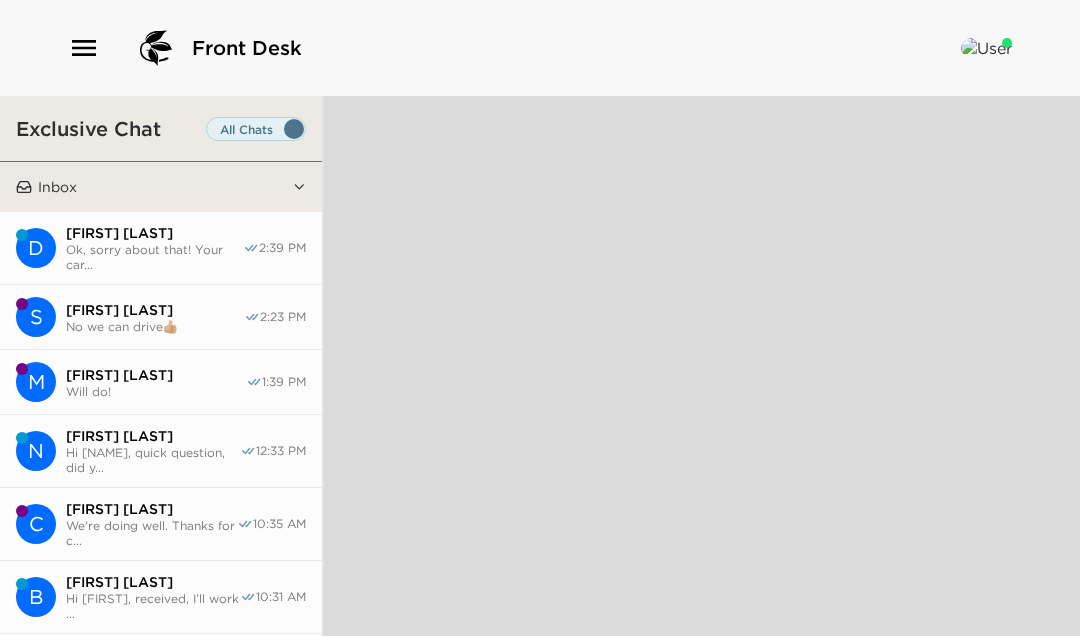 scroll, scrollTop: 0, scrollLeft: 0, axis: both 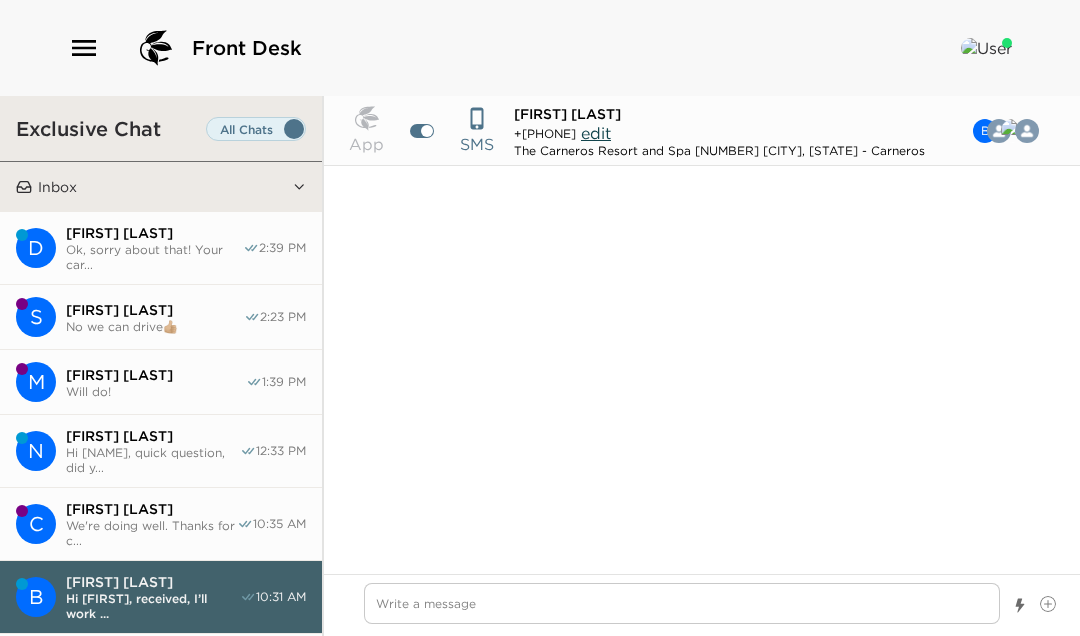 type on "(415) 509-7519" 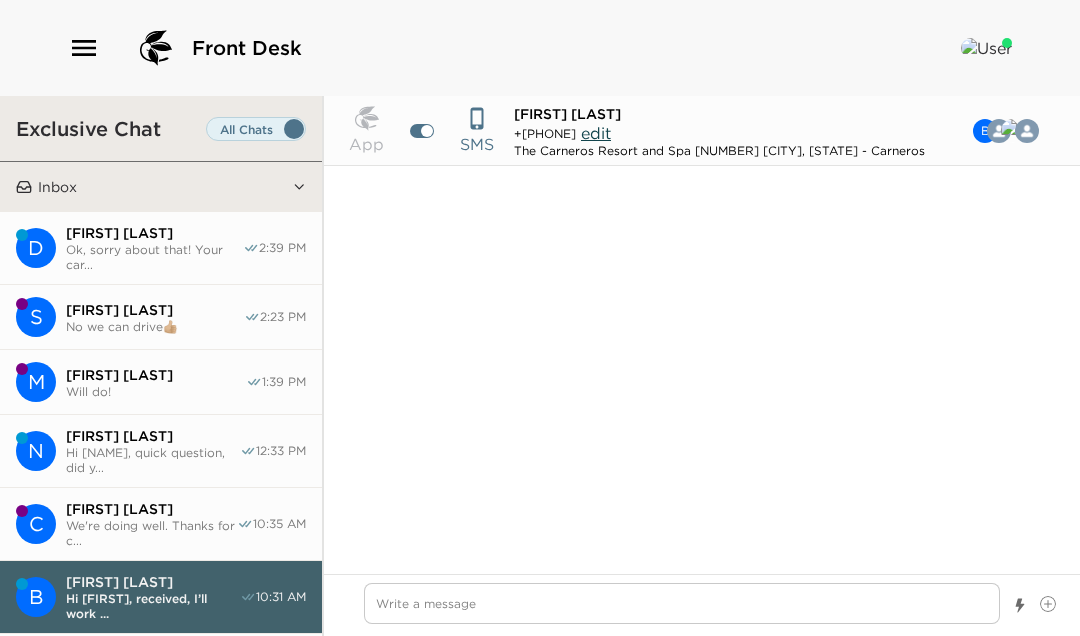 scroll, scrollTop: 2191, scrollLeft: 0, axis: vertical 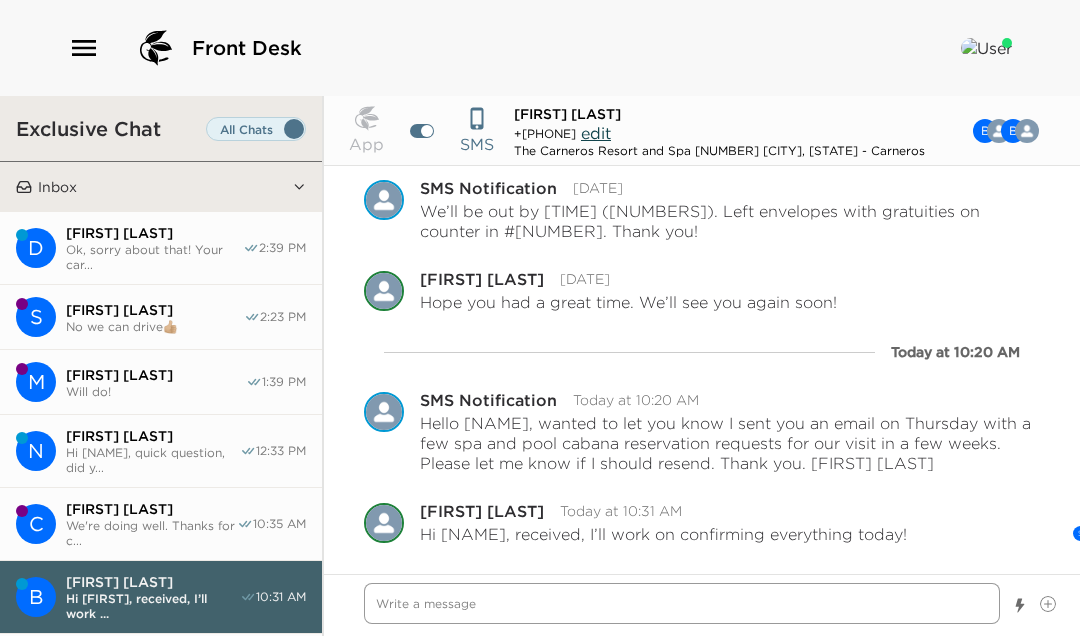 click at bounding box center (682, 603) 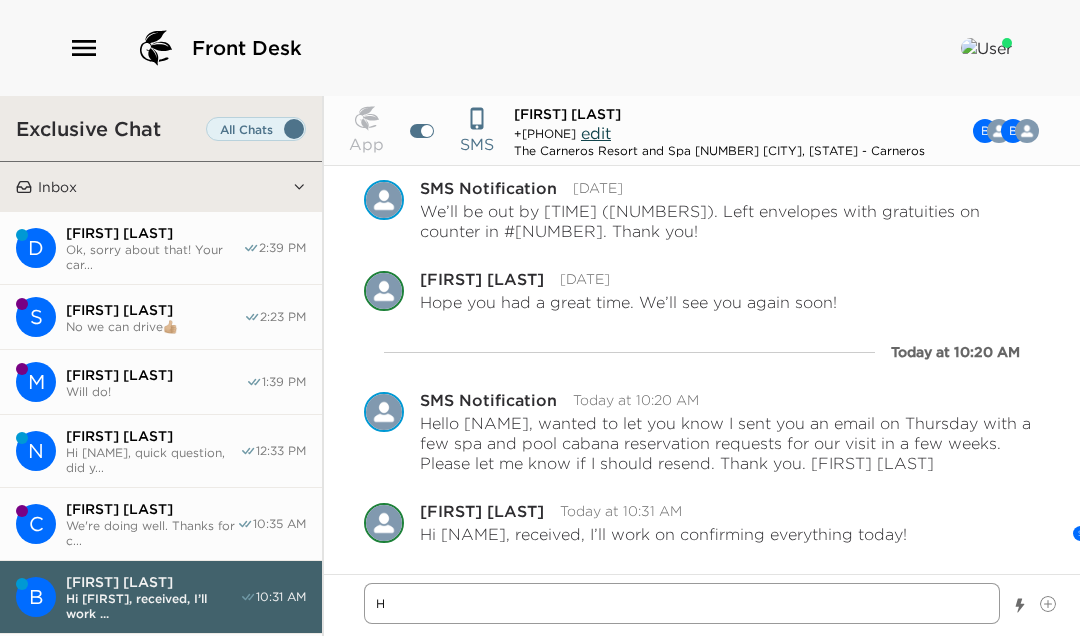 type on "HI" 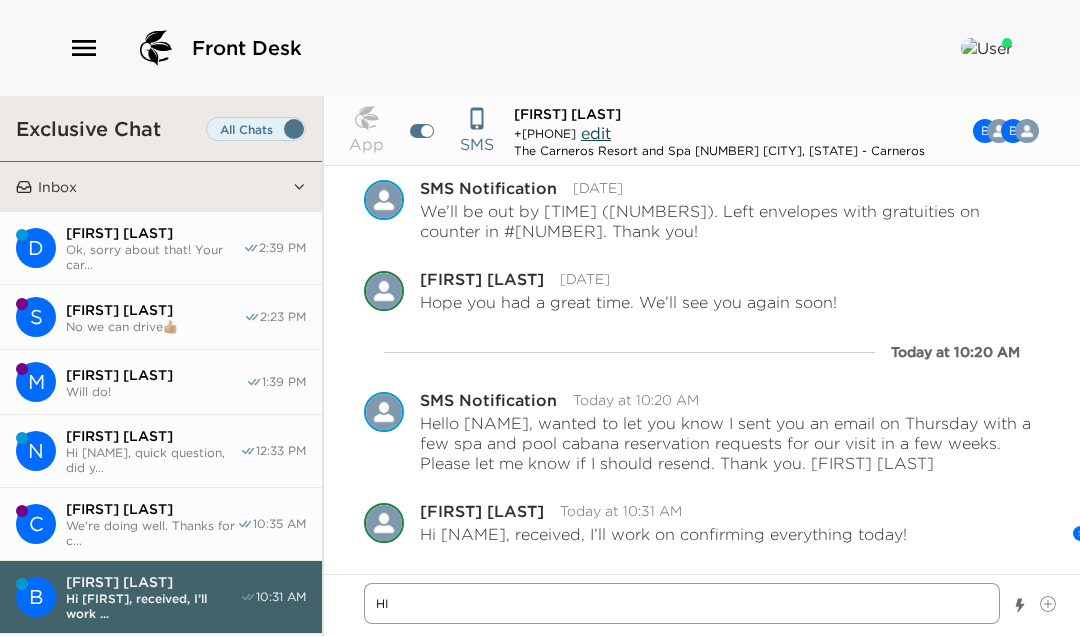 type on "x" 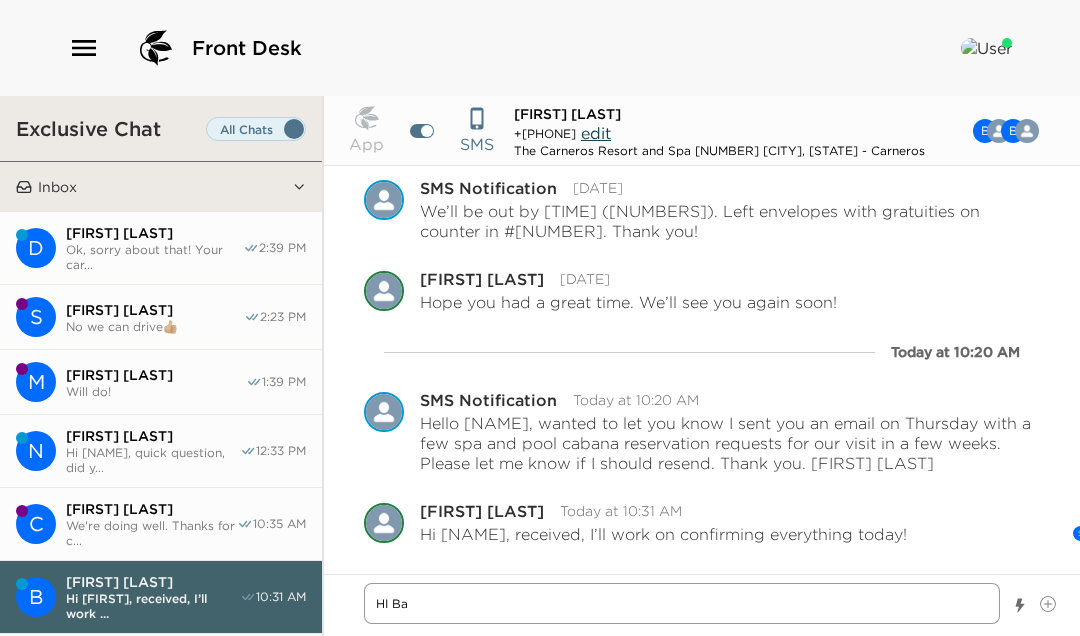 type on "x" 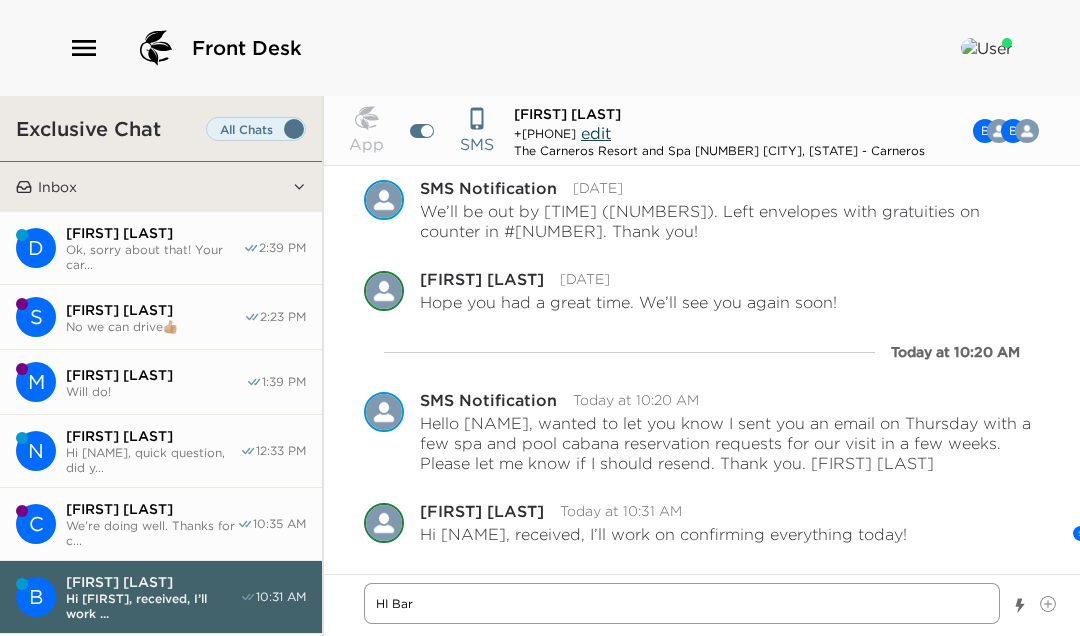 type on "x" 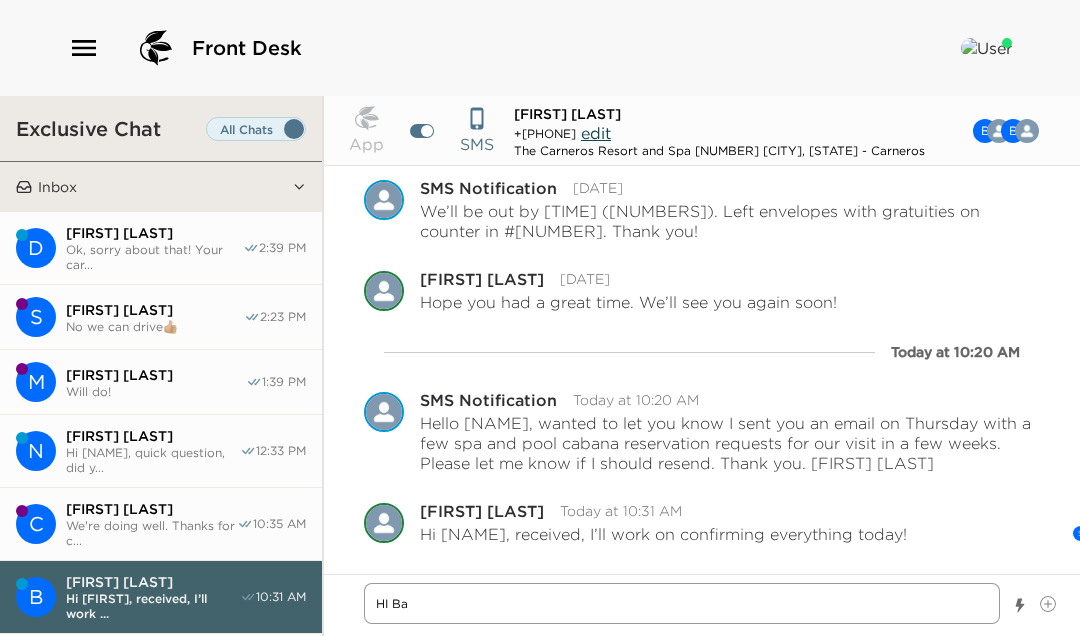 type on "x" 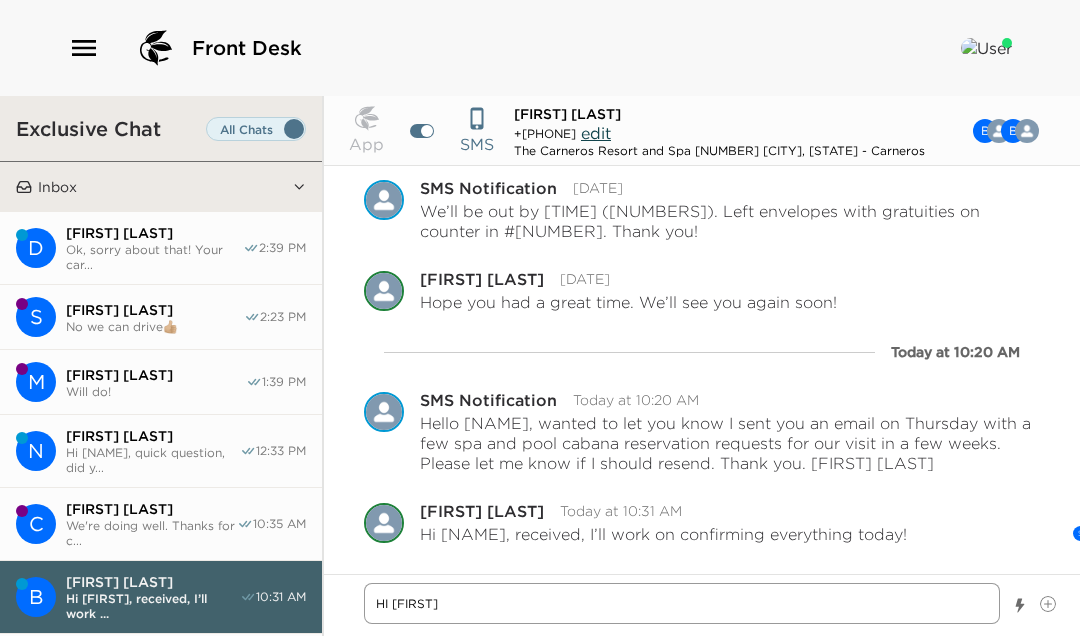 type on "x" 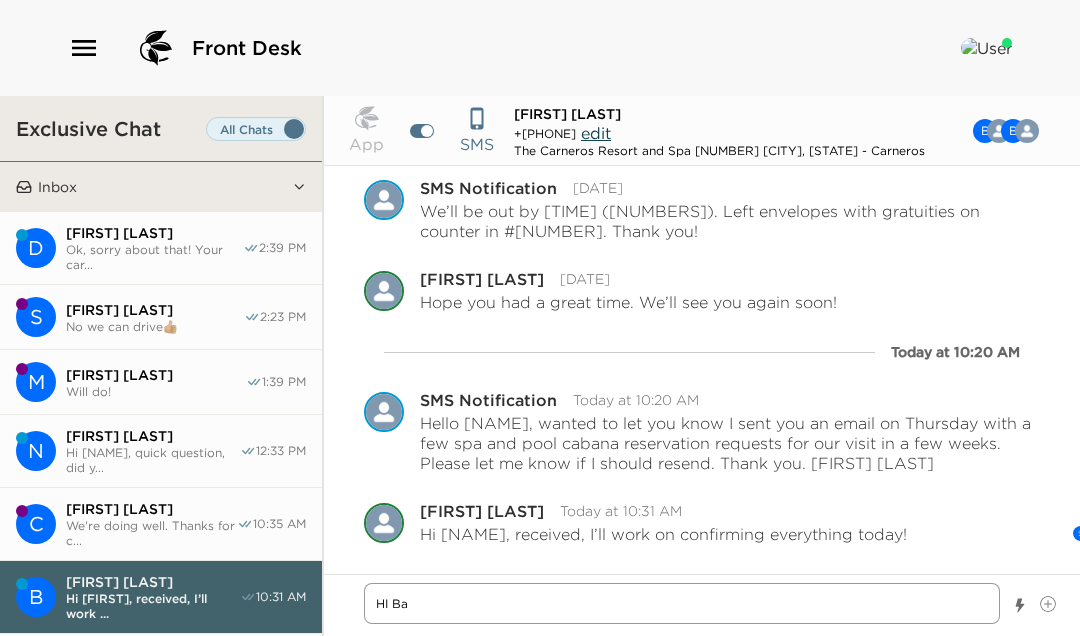 type on "x" 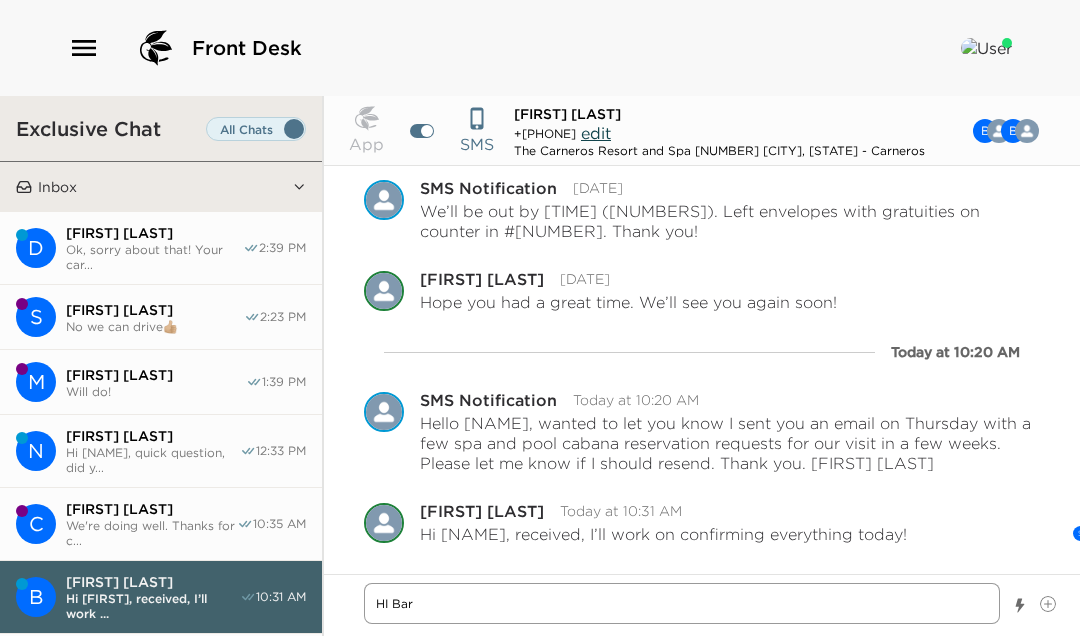 type on "x" 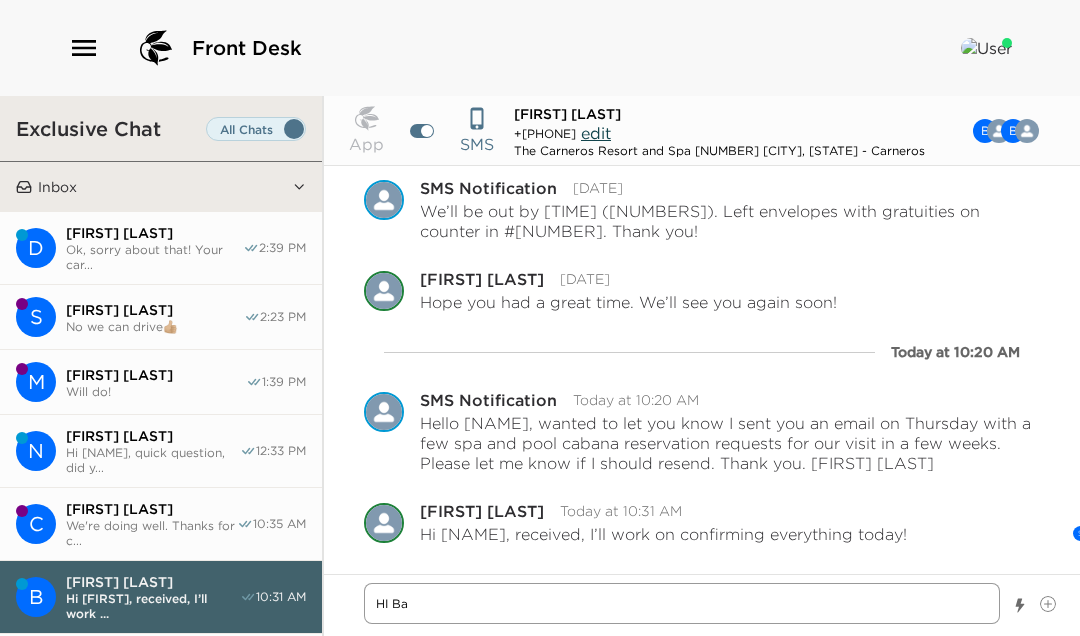 type on "x" 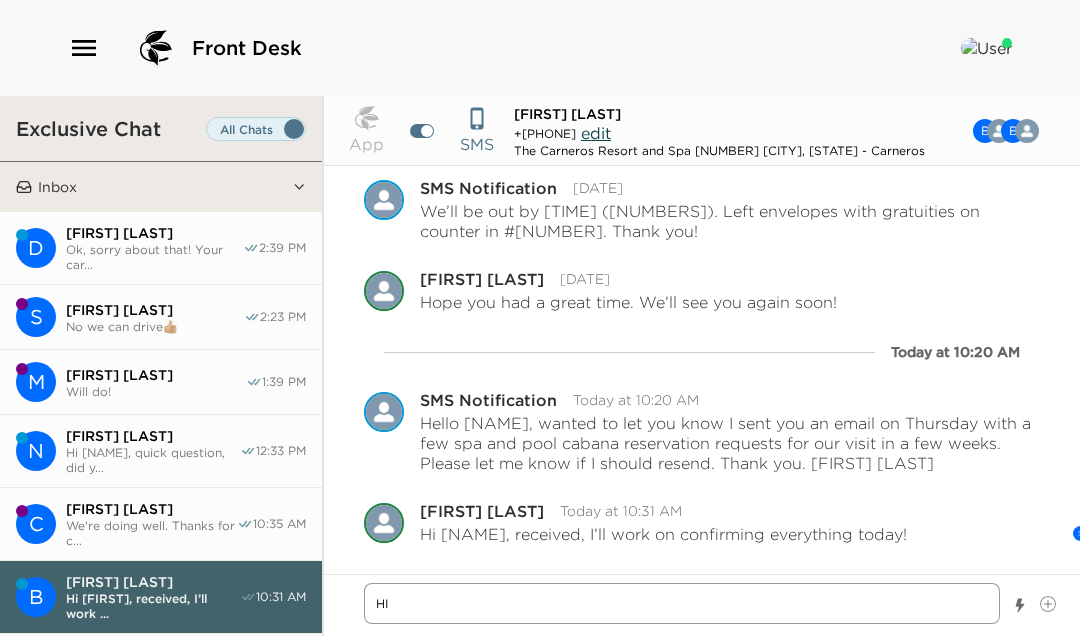 type on "x" 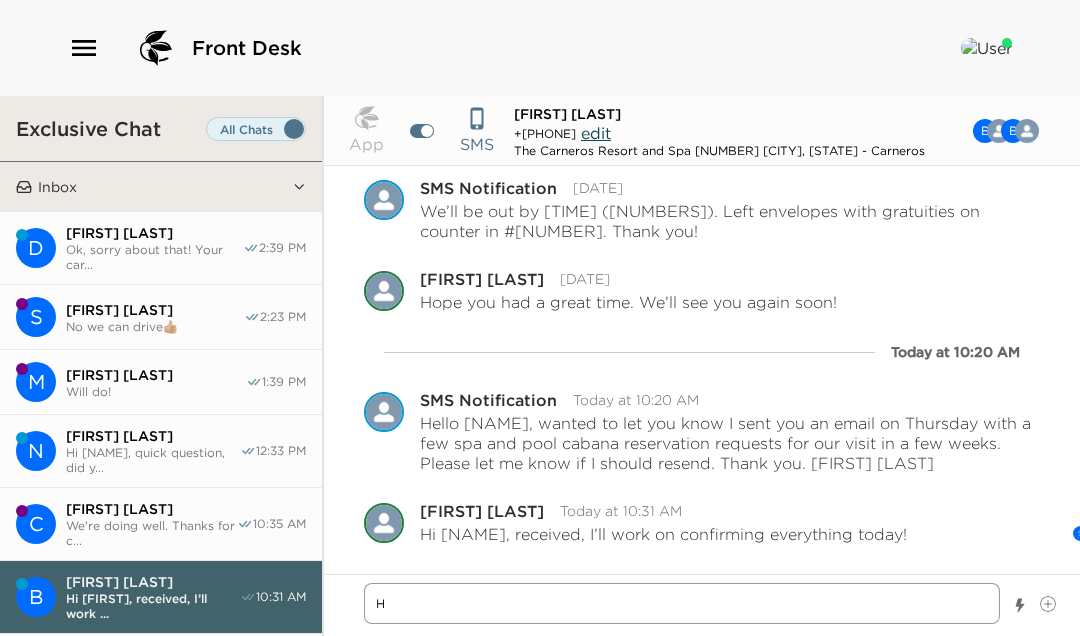 type on "Hi" 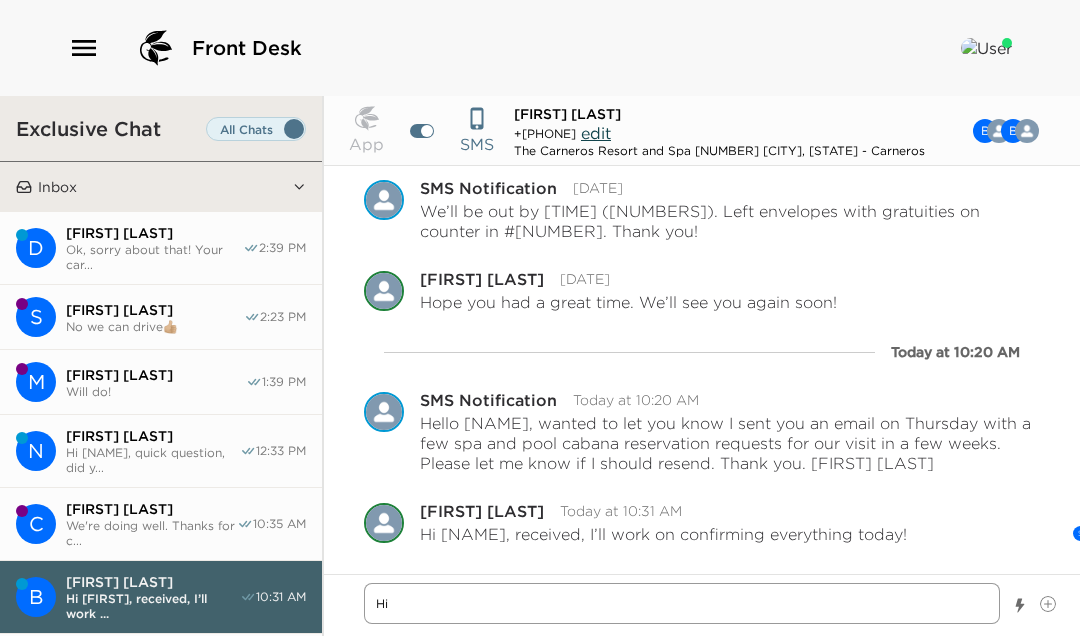 type on "x" 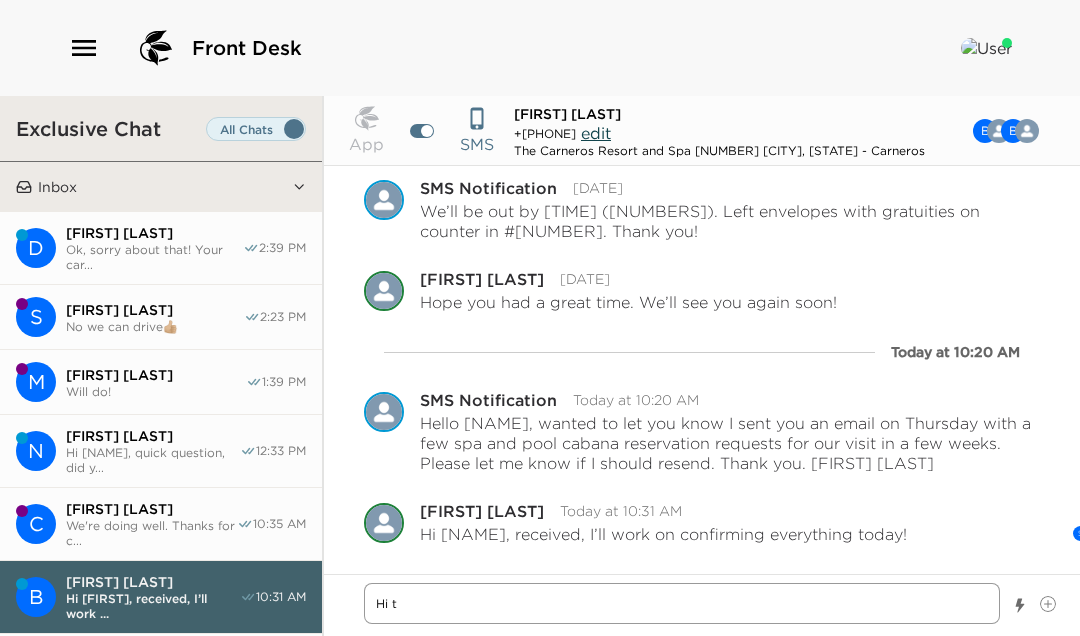 type on "x" 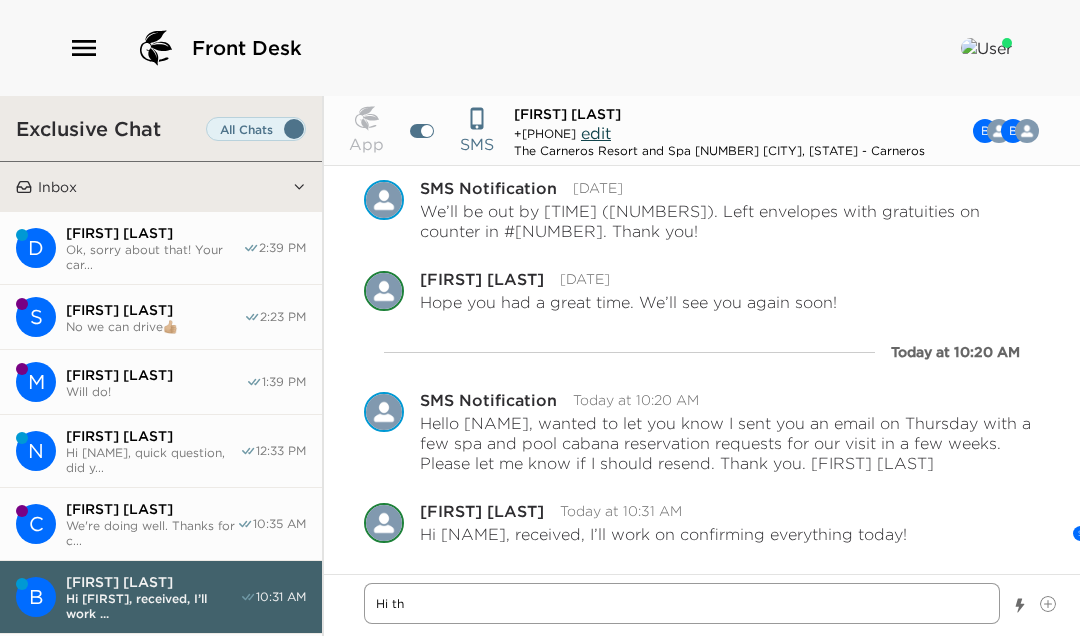 type on "x" 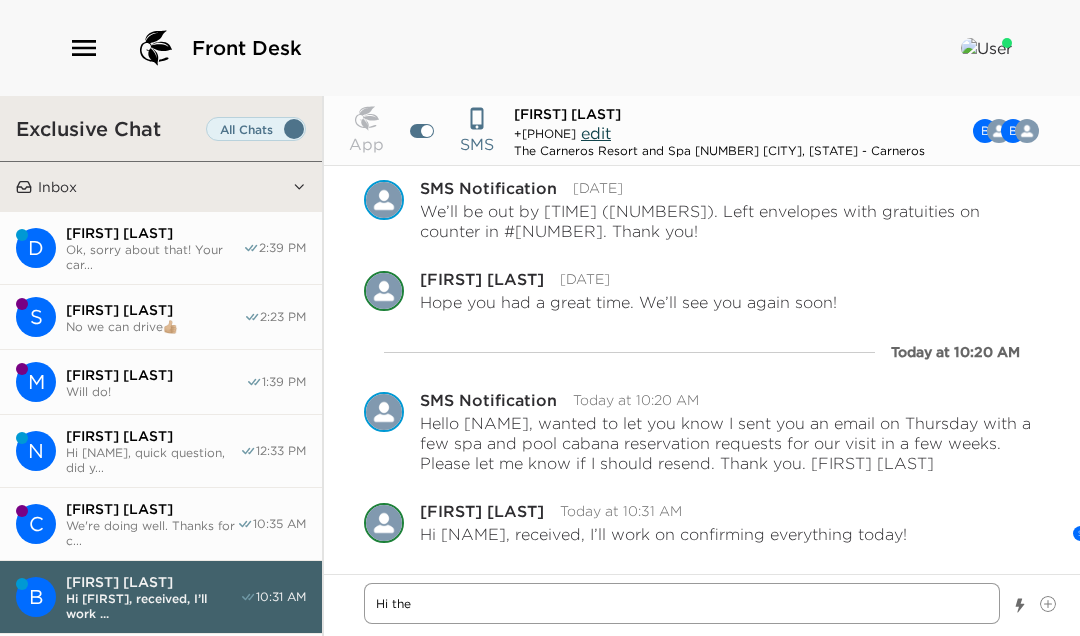 type on "x" 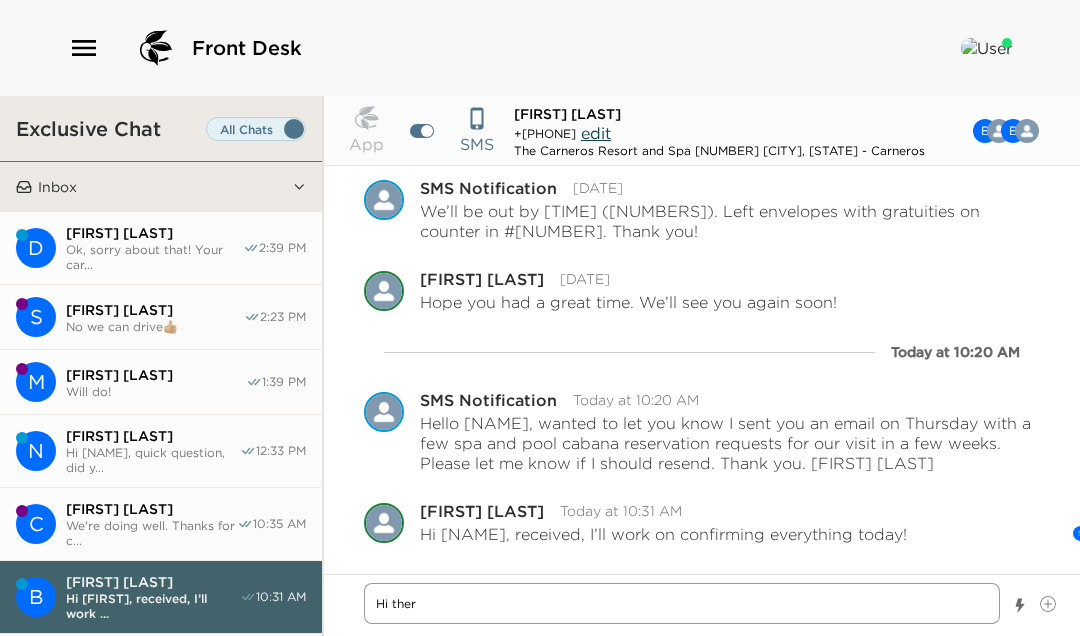 type on "x" 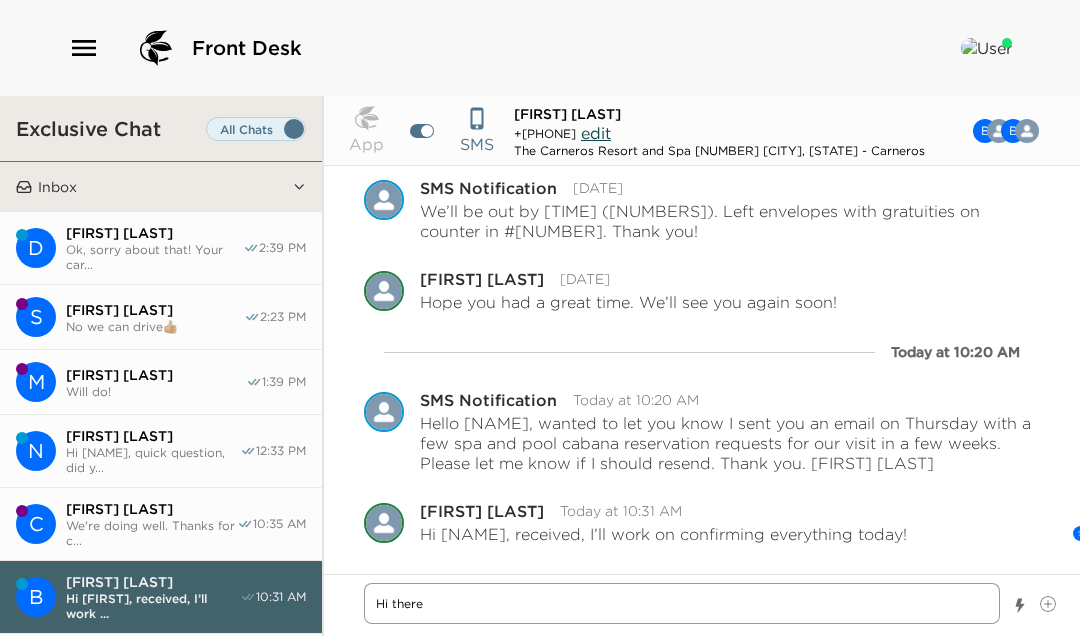 type on "x" 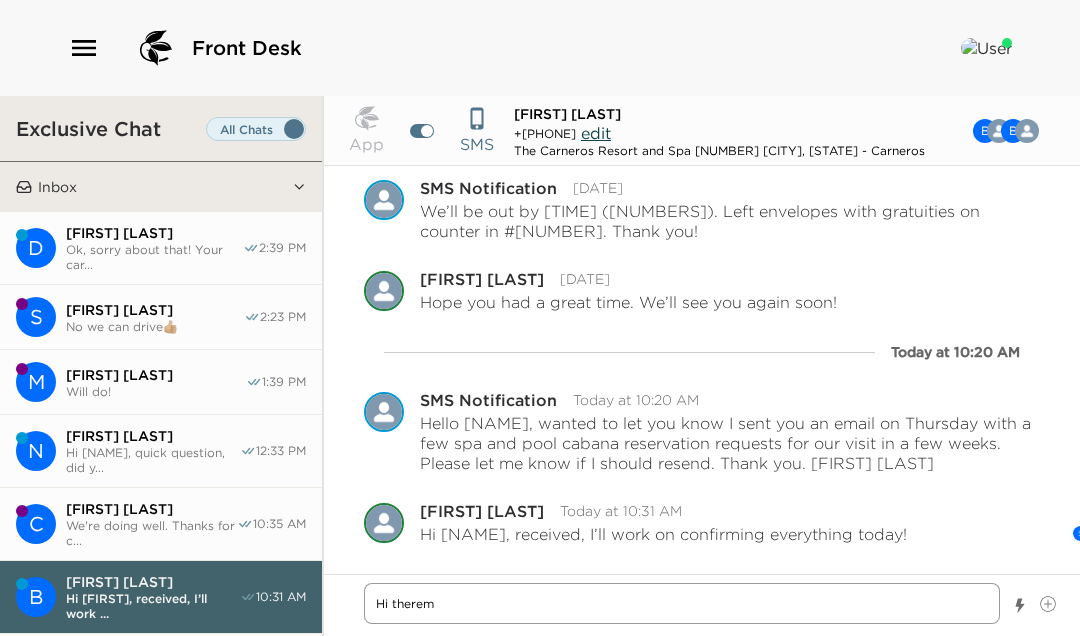 type on "x" 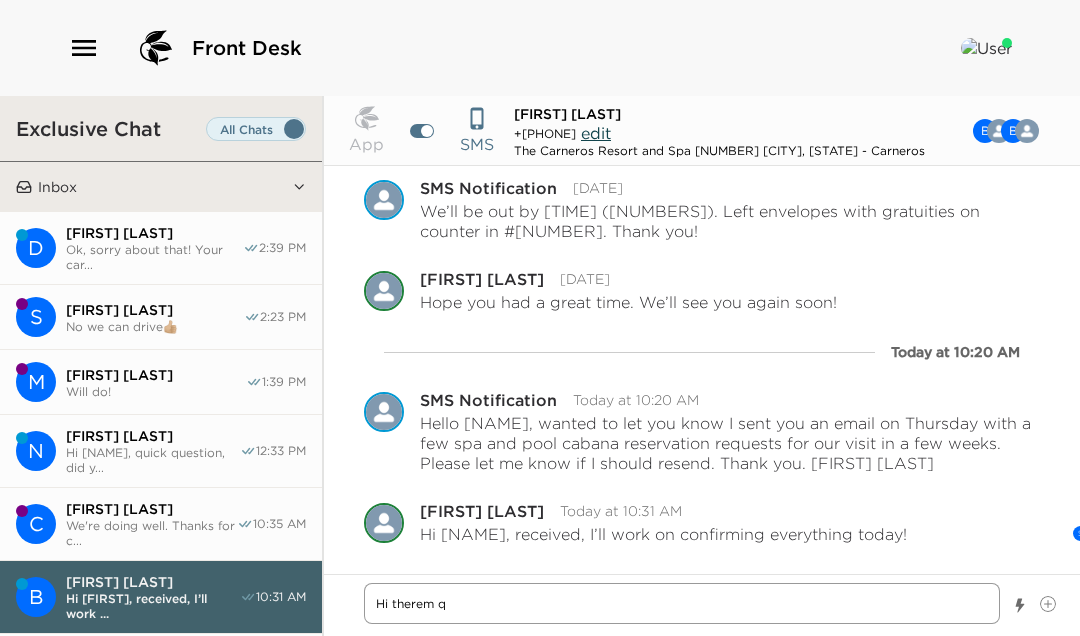 type on "x" 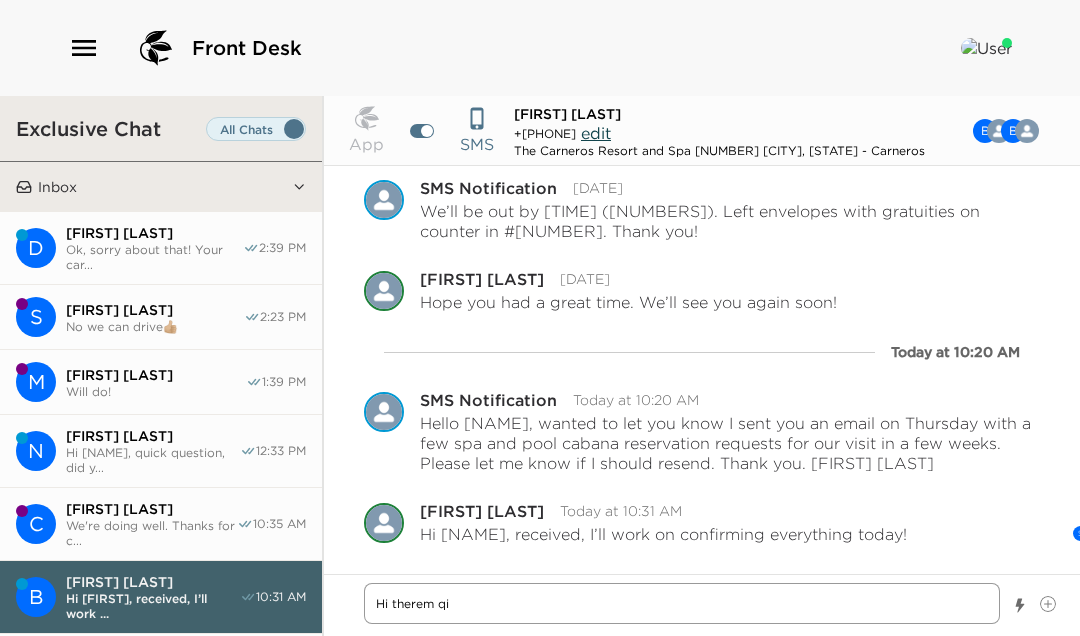 type on "x" 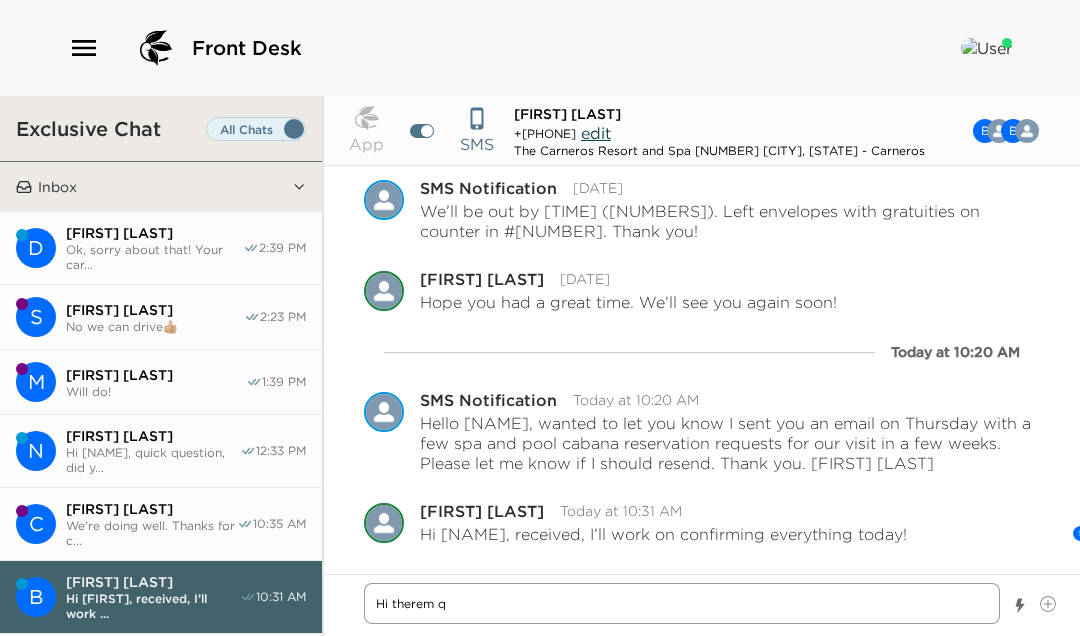 type on "x" 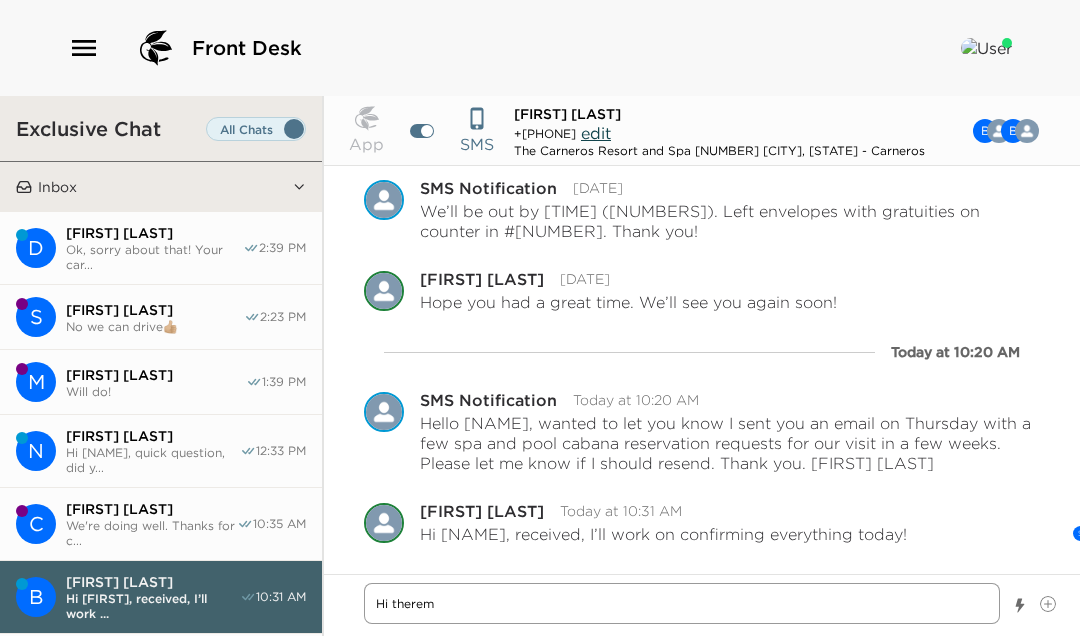 type on "x" 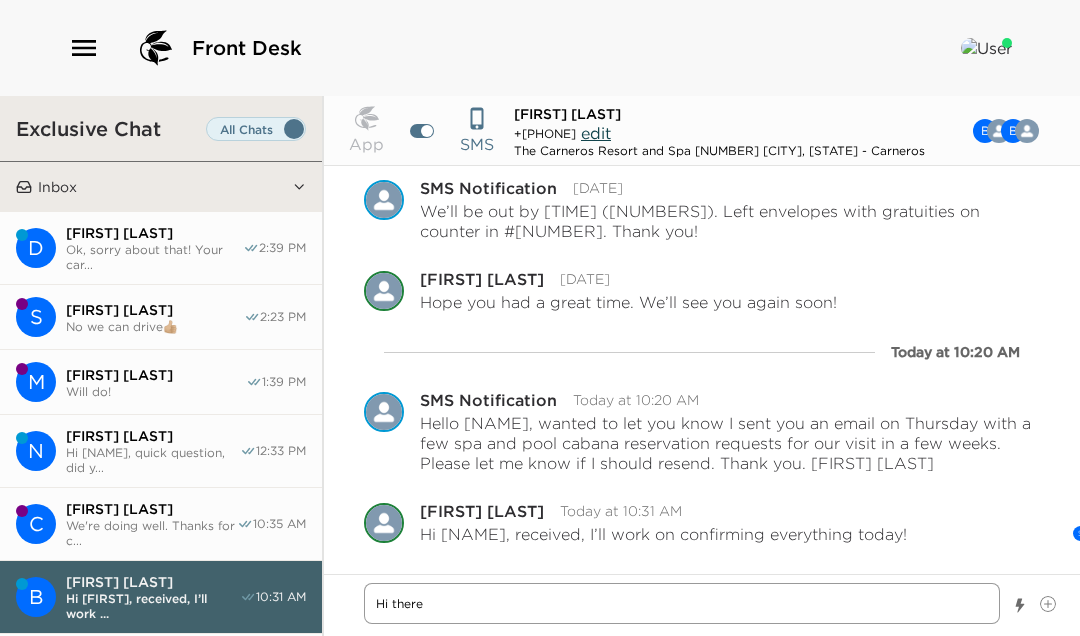 type on "x" 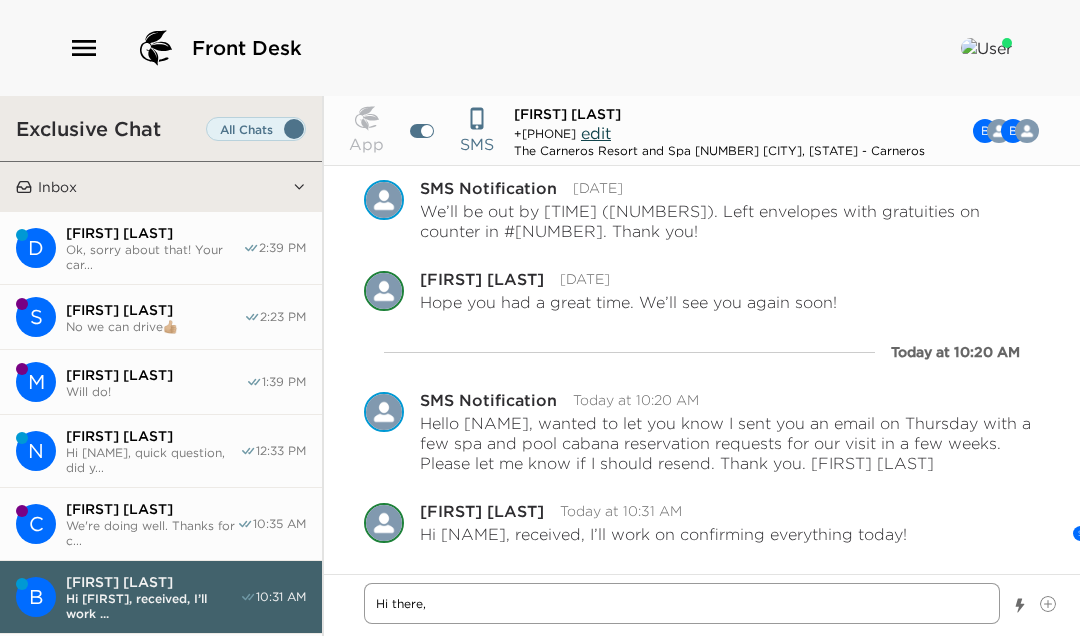 type on "x" 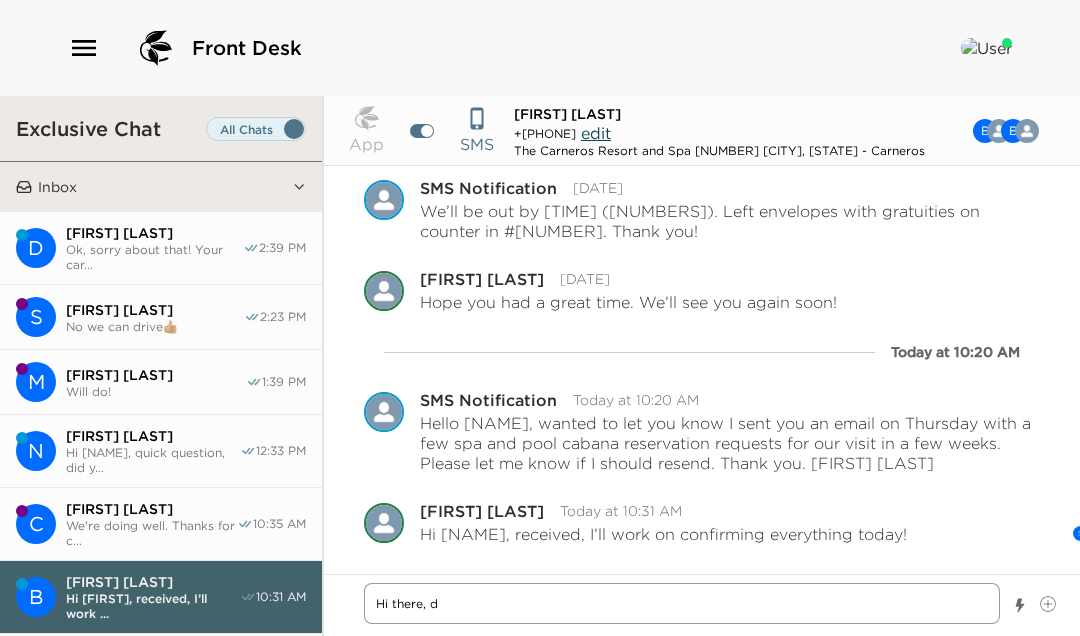 type on "x" 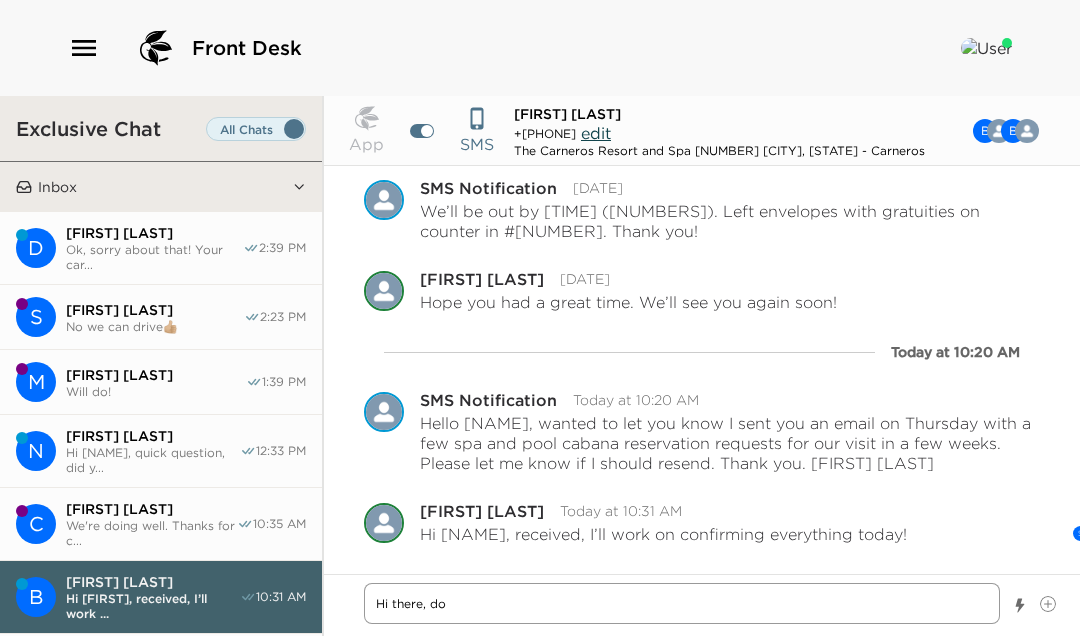 type on "x" 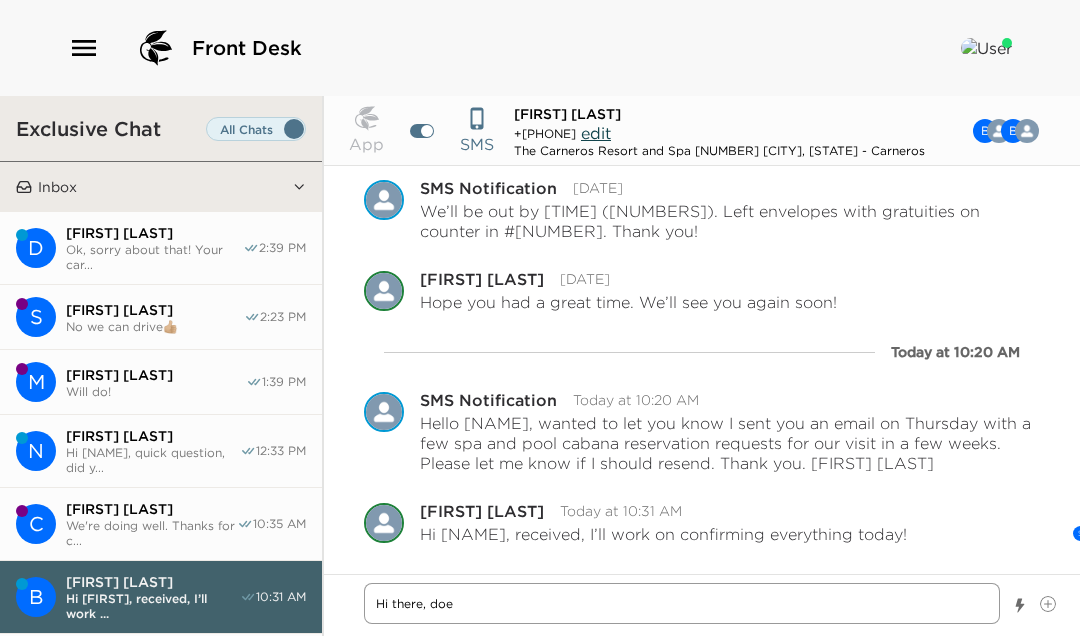 type on "x" 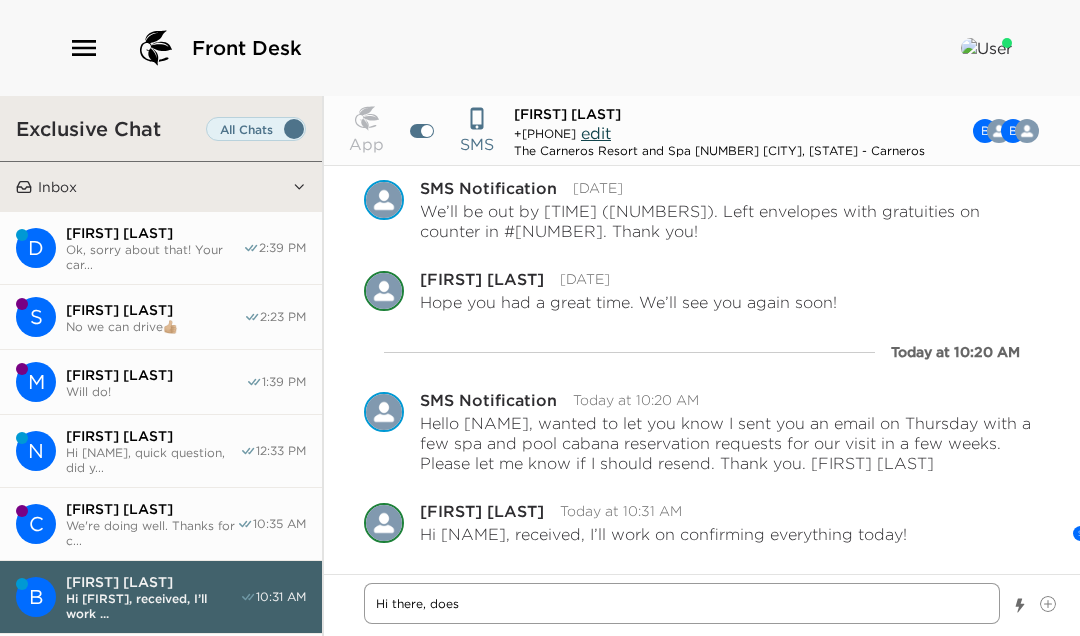 type on "x" 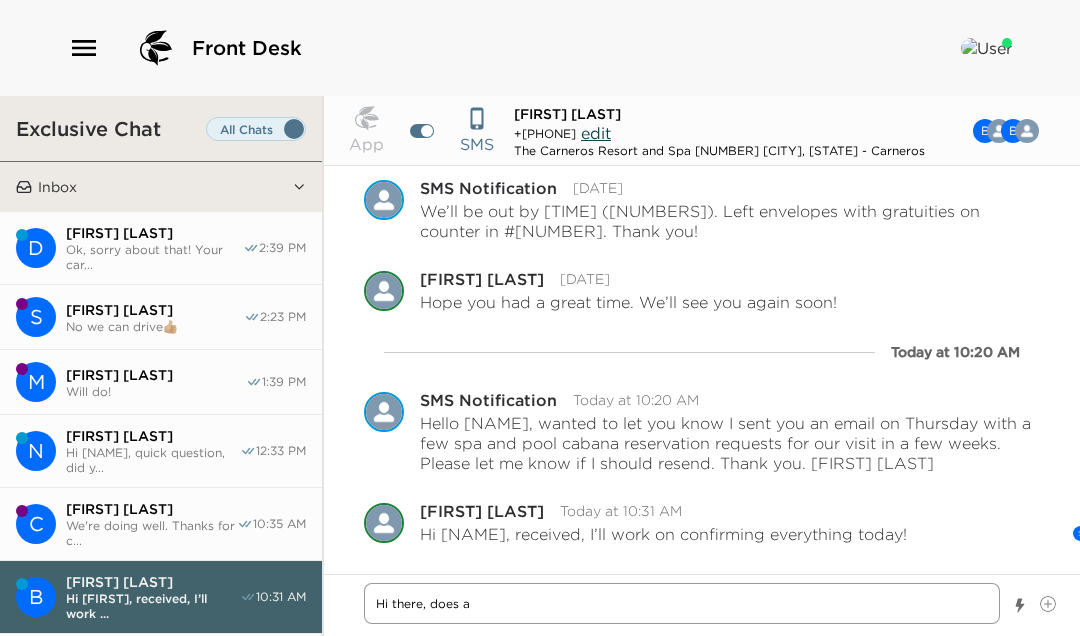 type on "x" 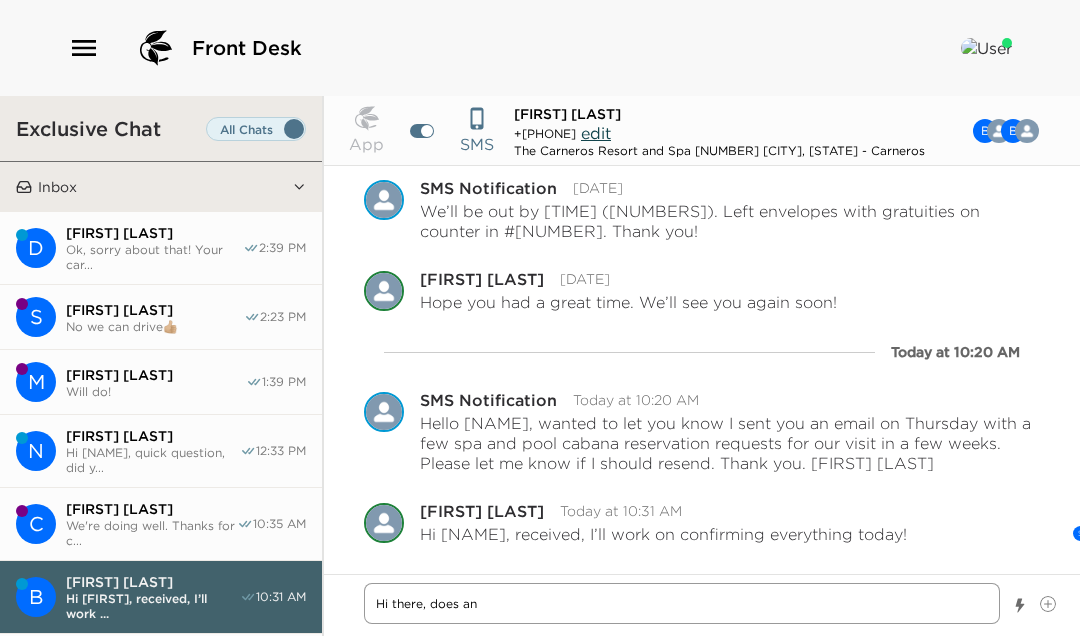 type on "x" 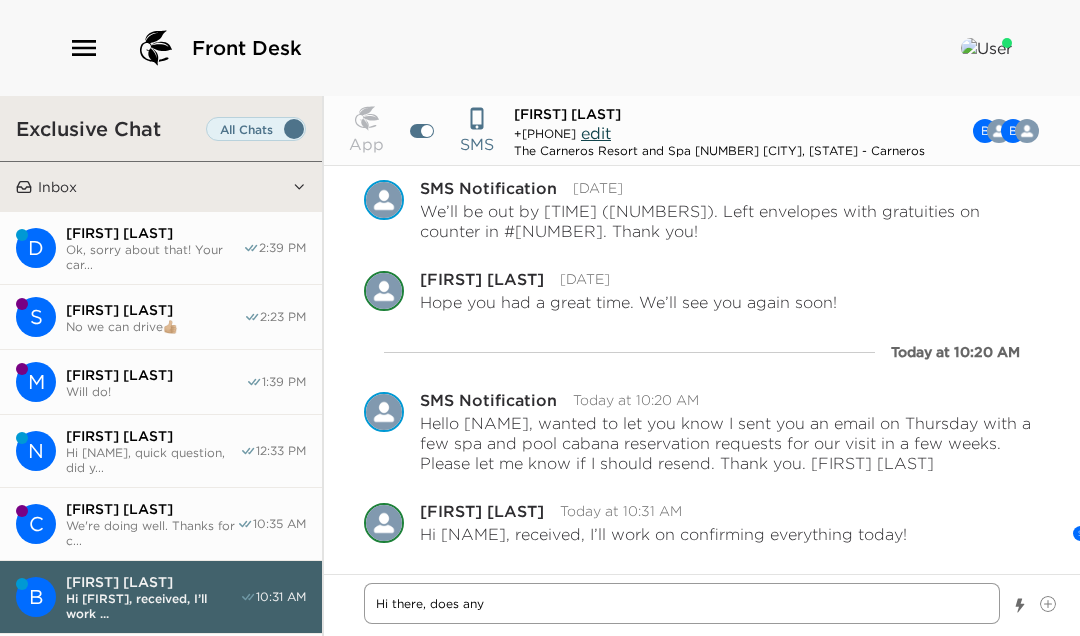 type on "x" 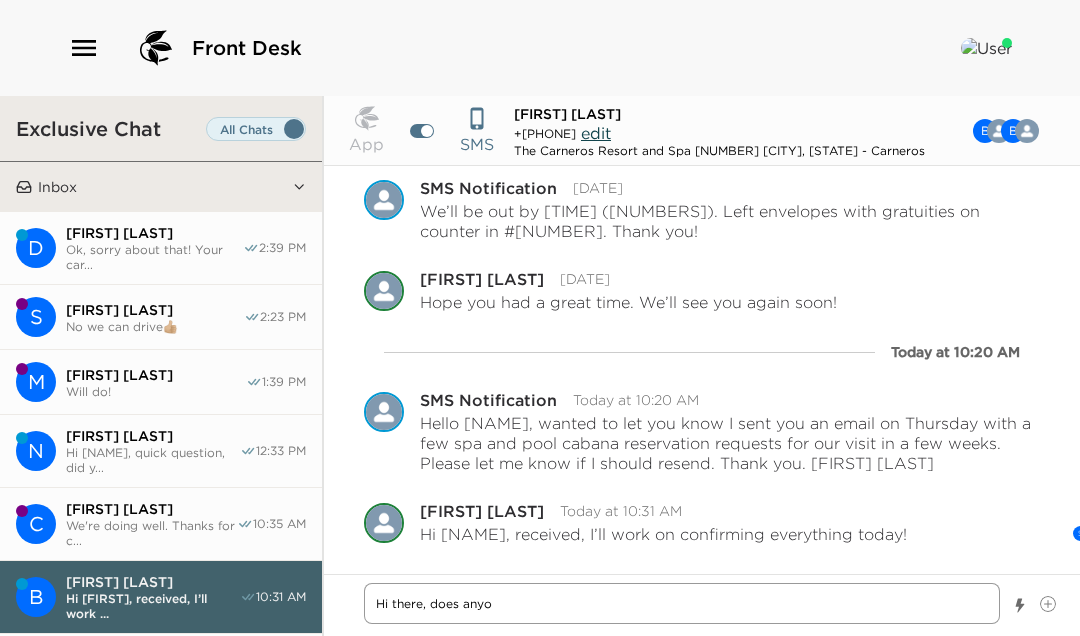 type on "x" 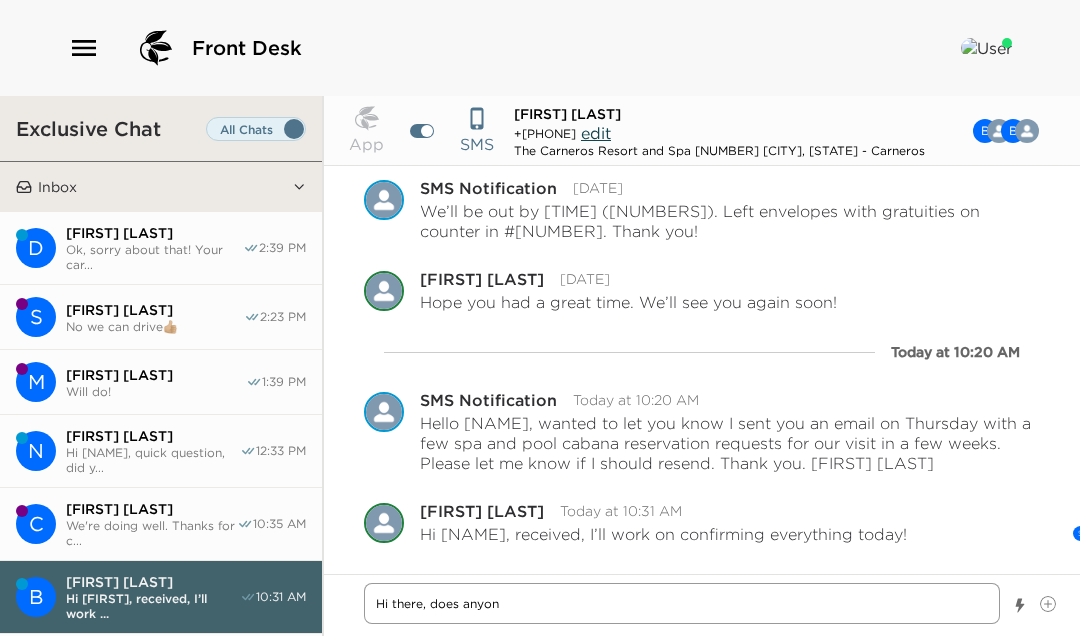 type on "x" 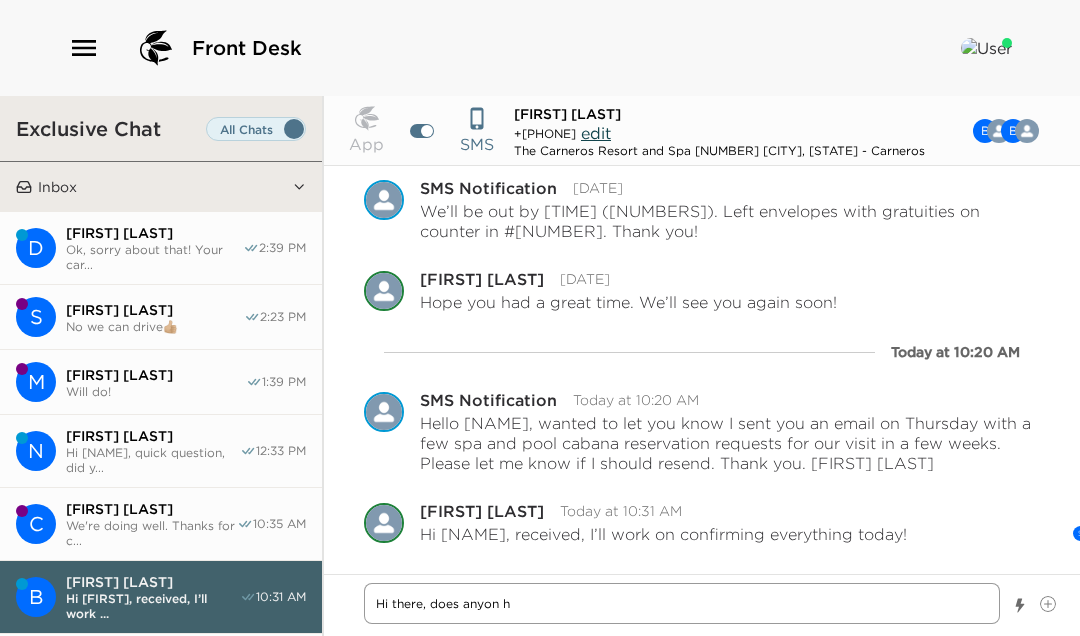 type on "x" 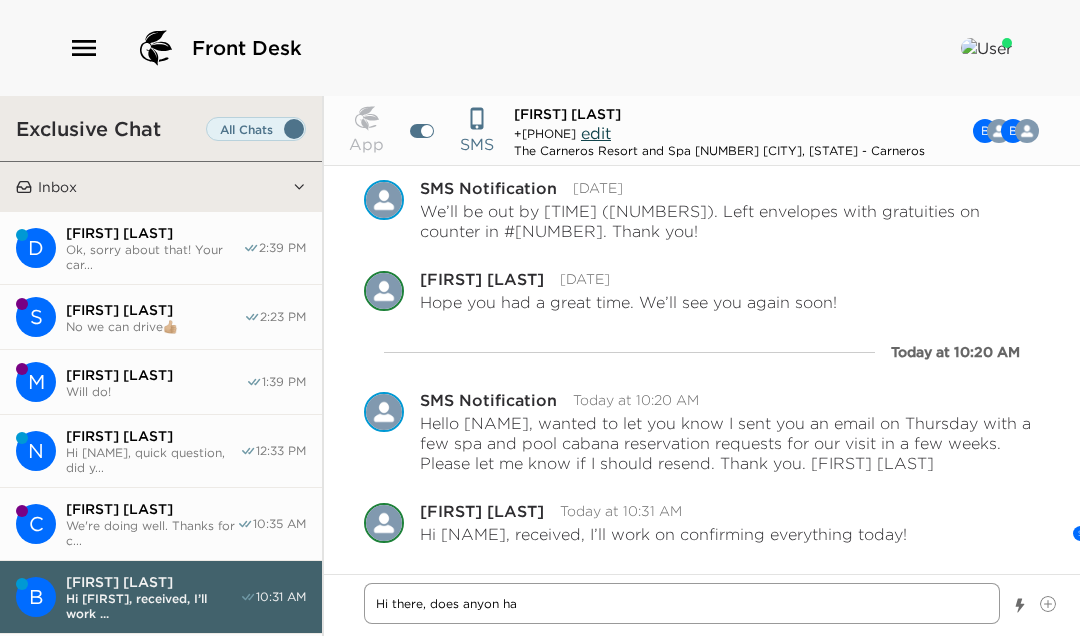 type on "x" 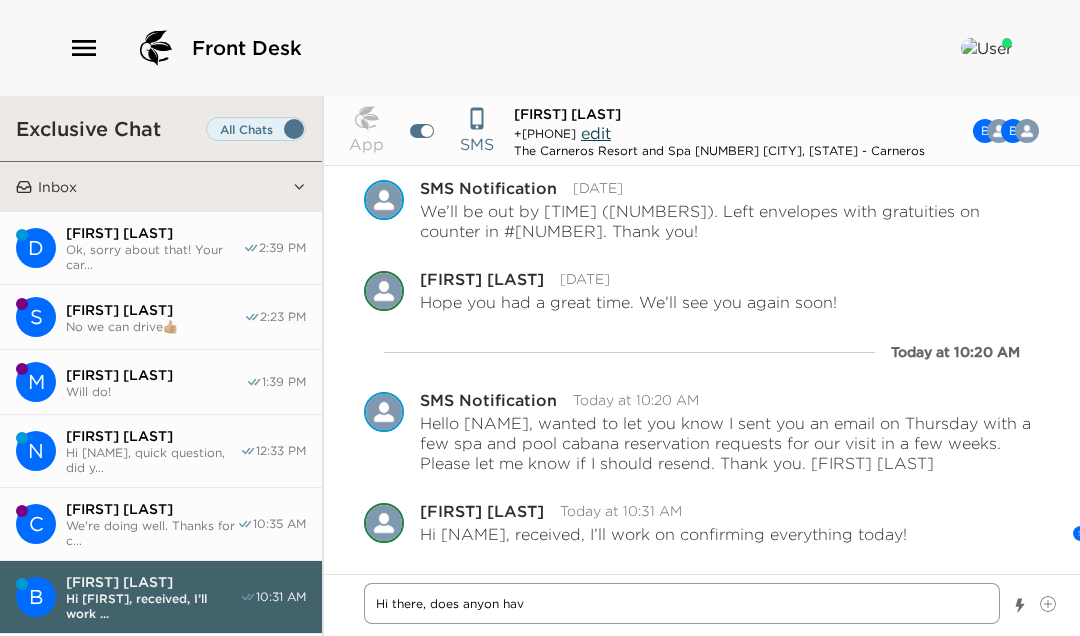 type on "x" 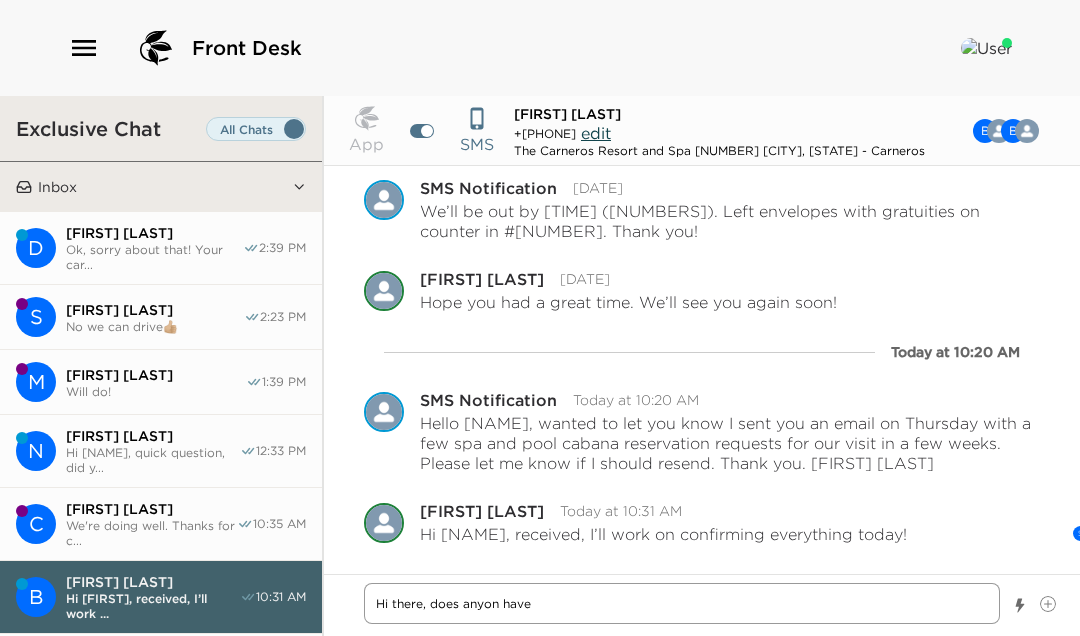 type on "x" 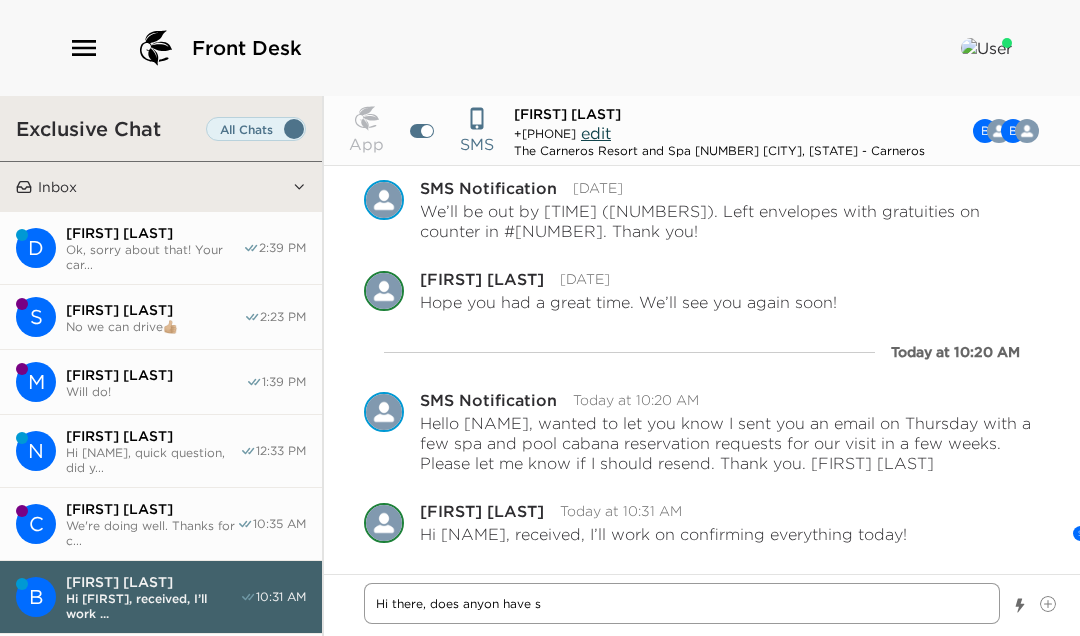 type on "x" 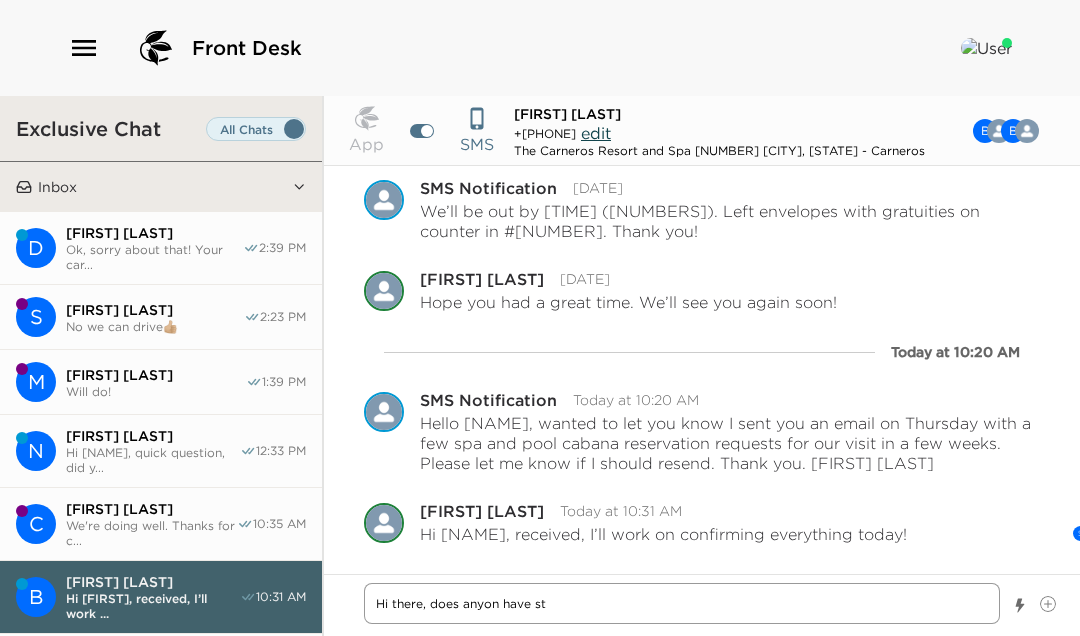 type on "x" 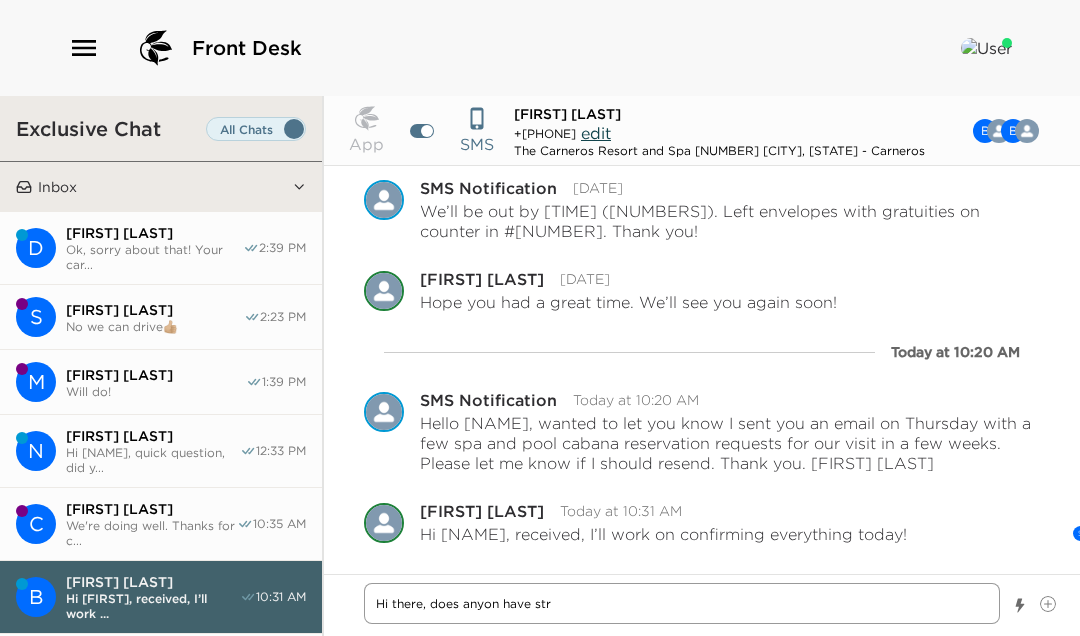 type on "x" 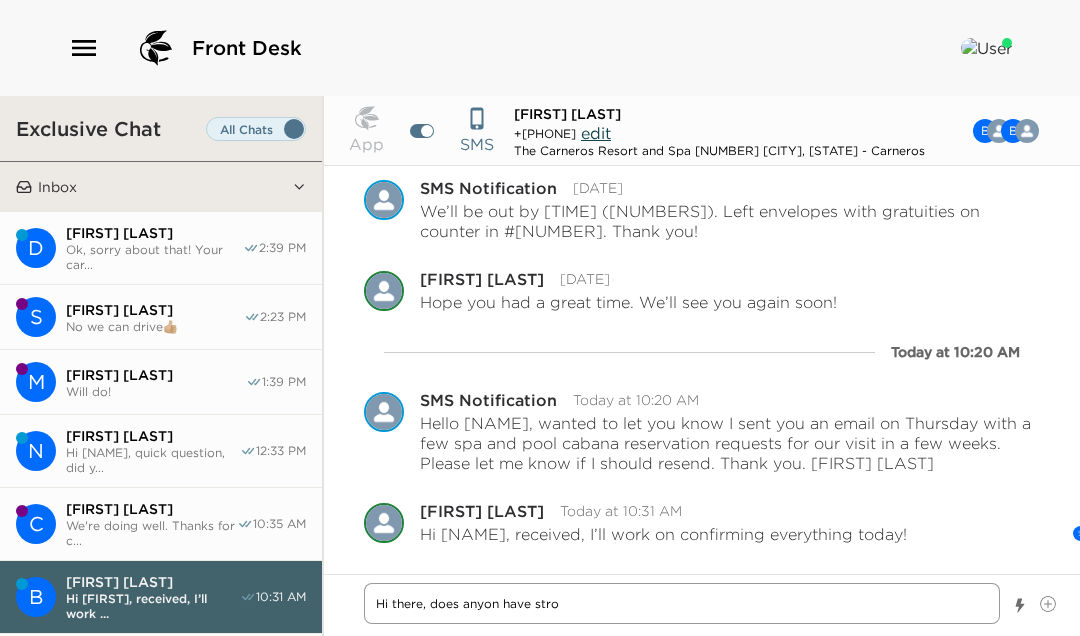 type on "x" 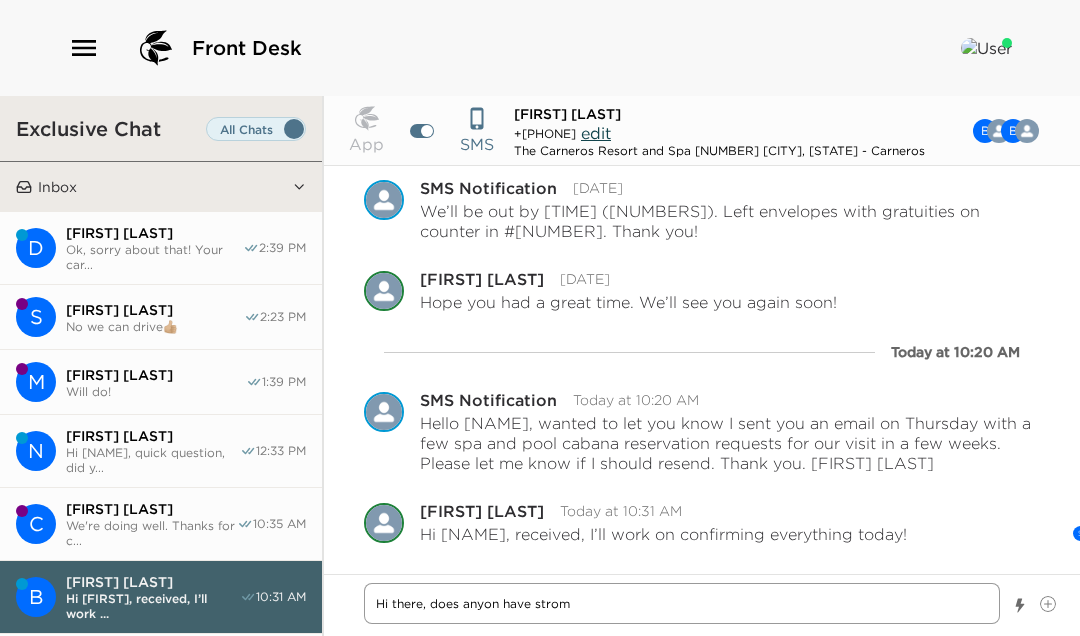 type on "x" 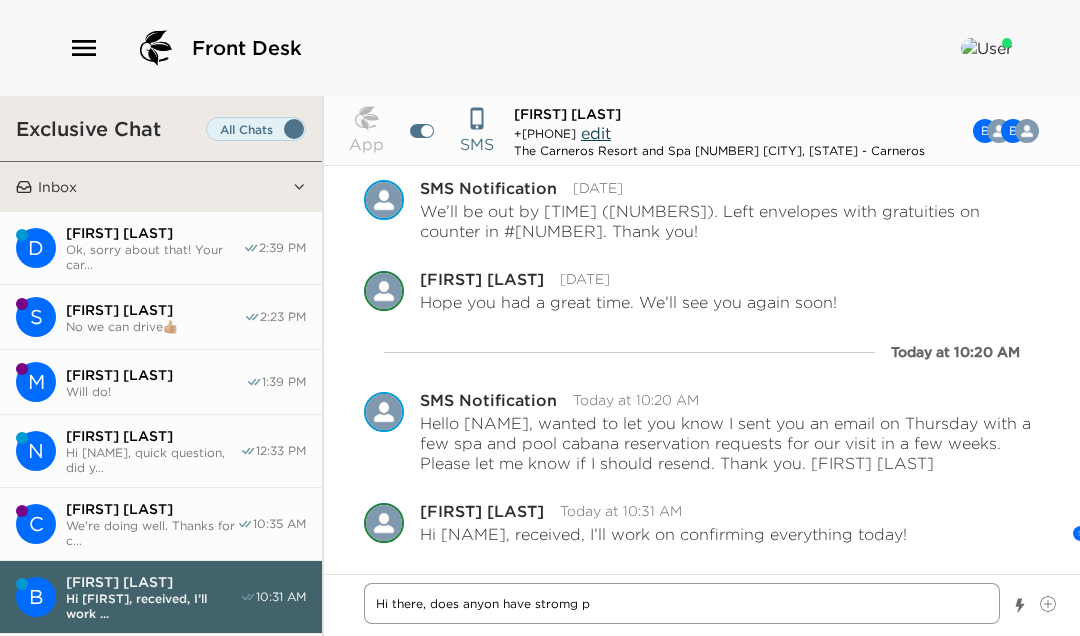 type on "x" 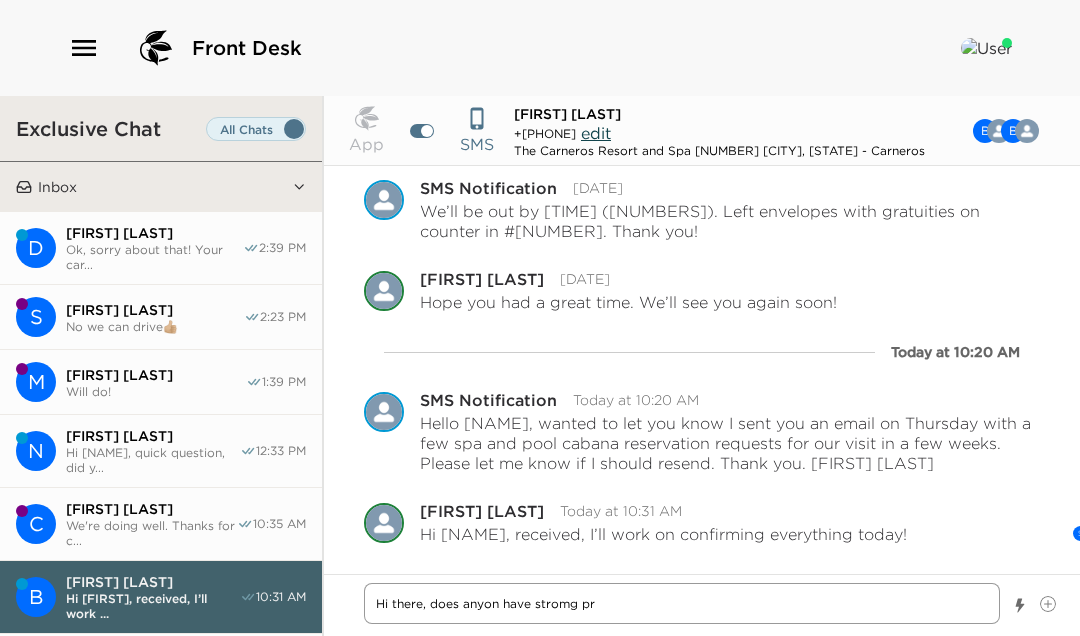 type on "x" 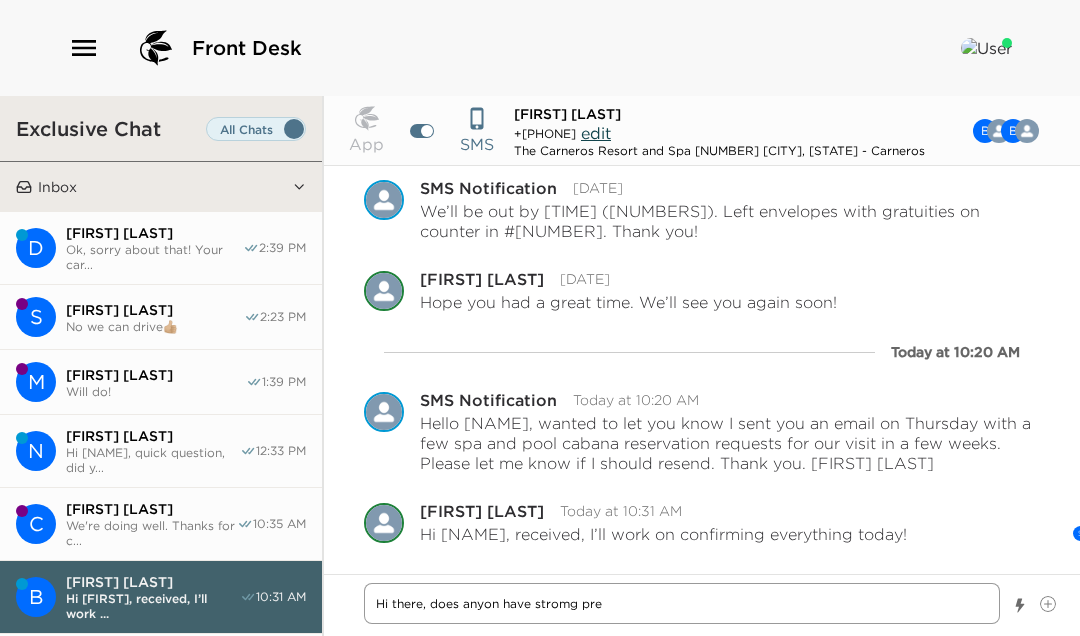 type on "x" 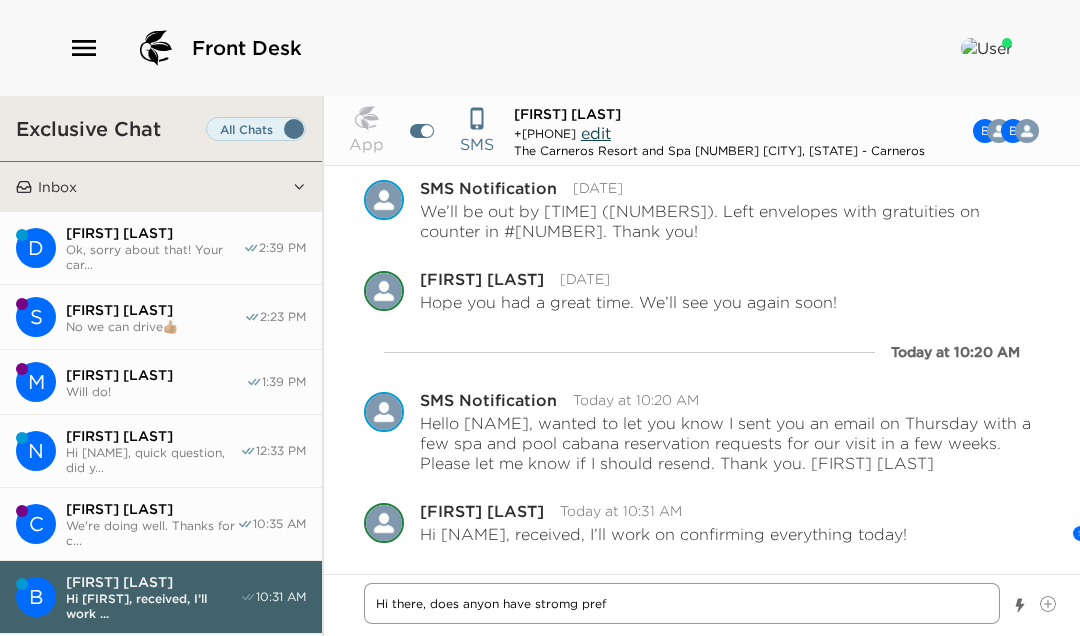 type on "x" 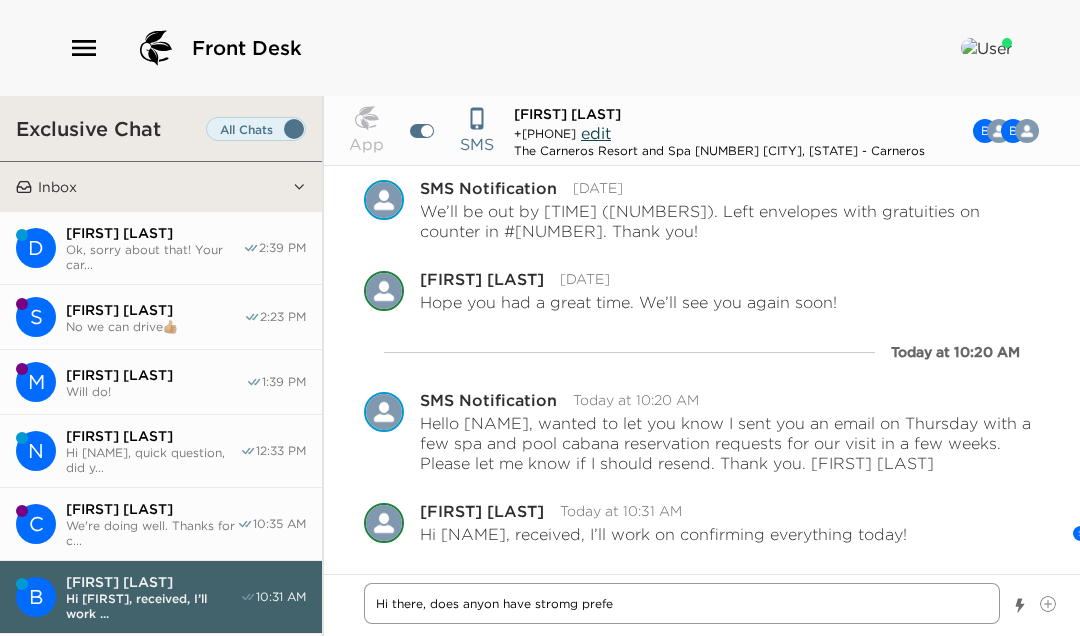 type on "x" 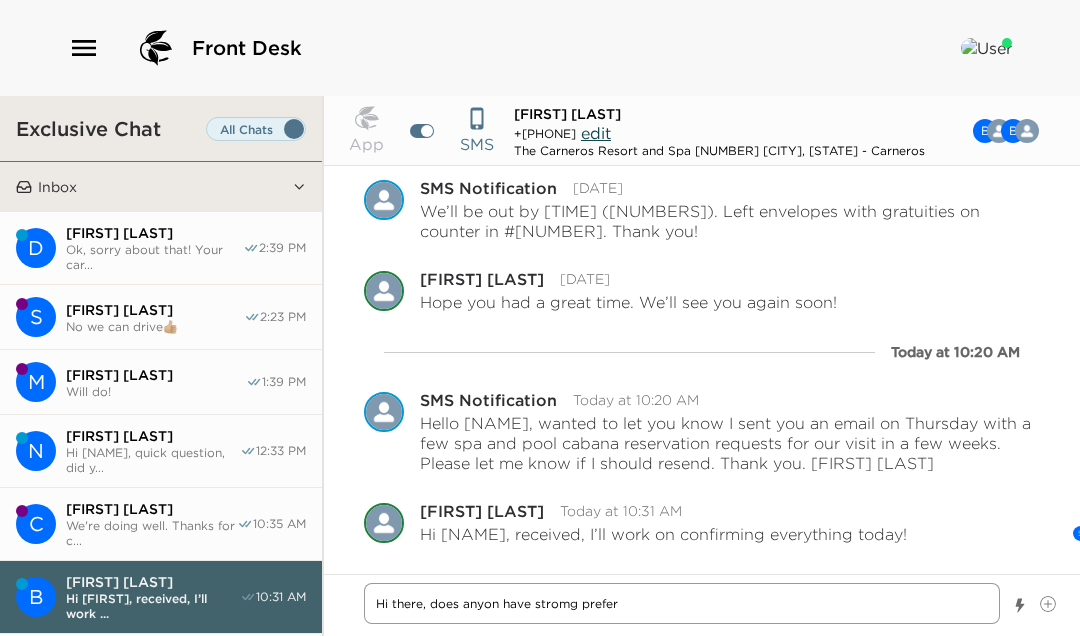 type on "x" 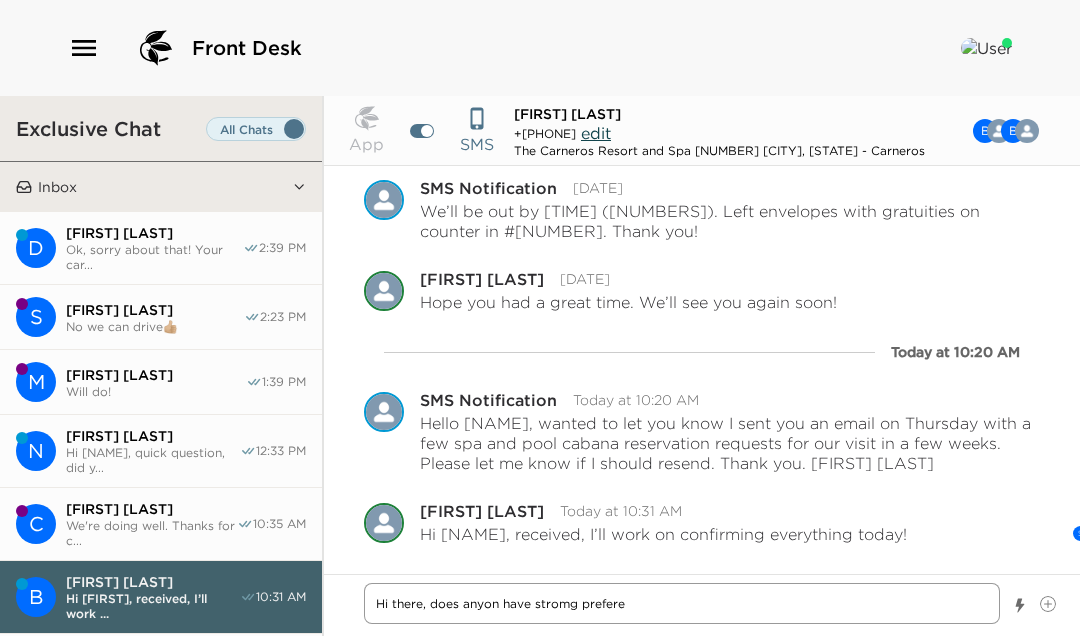 type on "Hi there, does anyon have stromg preferen" 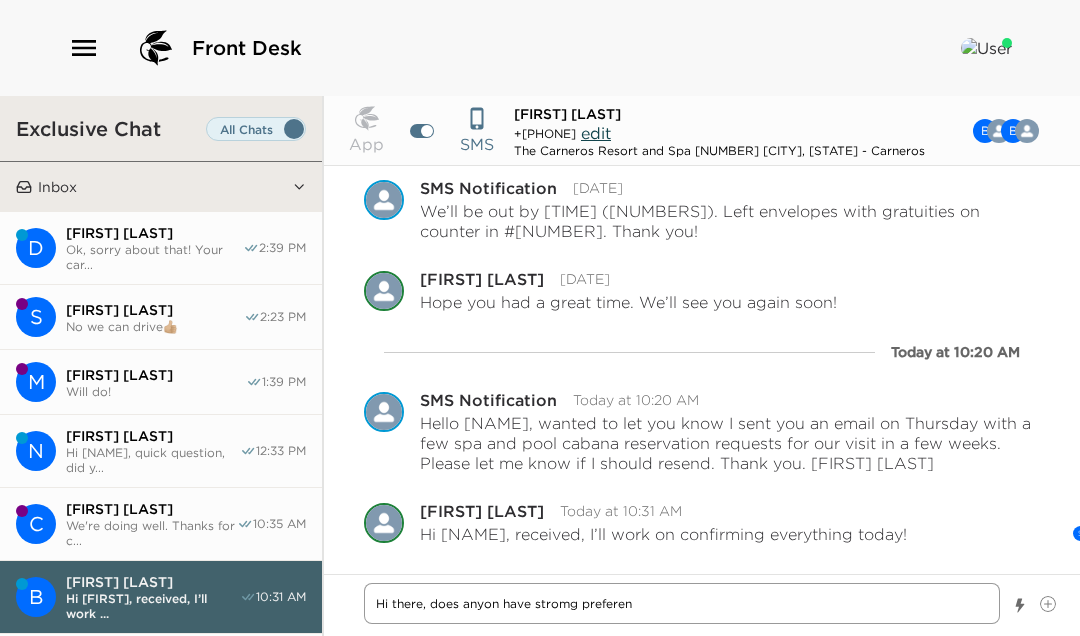 type on "x" 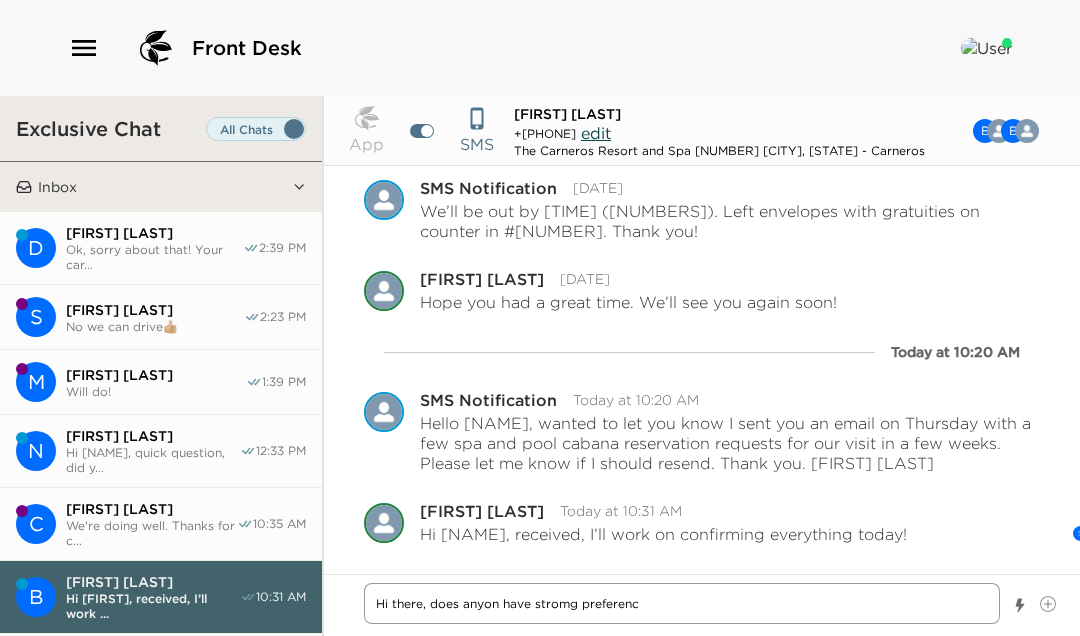 type on "x" 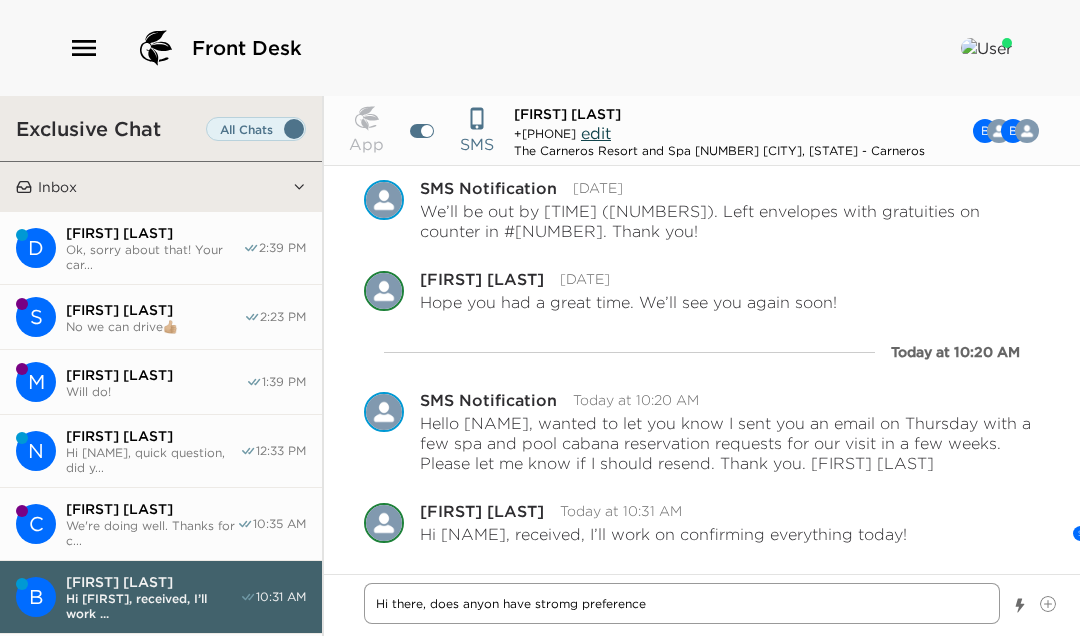 type on "x" 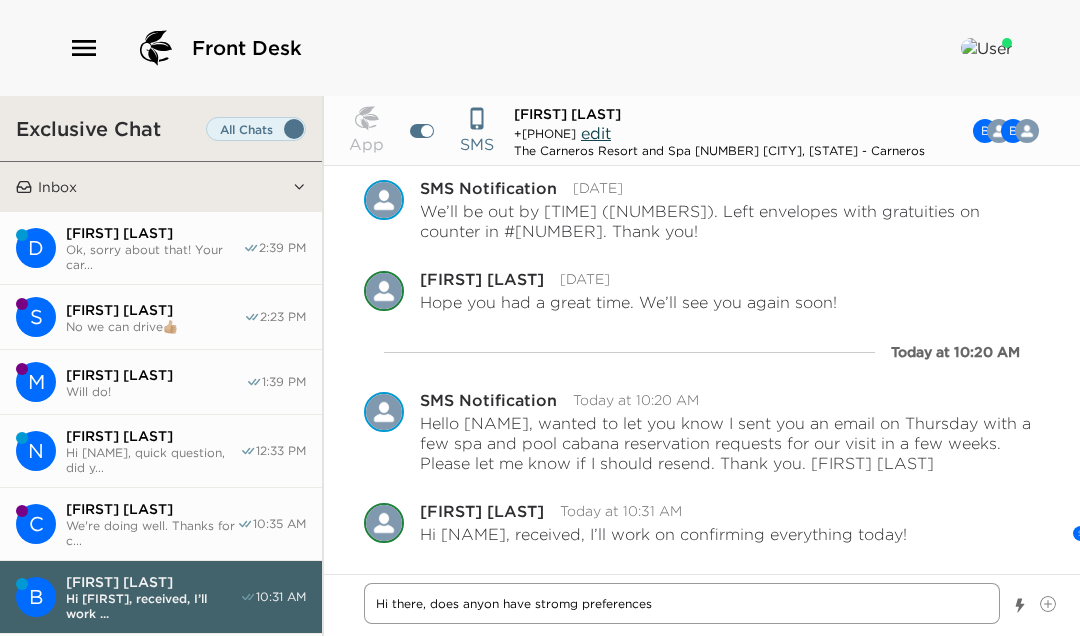type on "x" 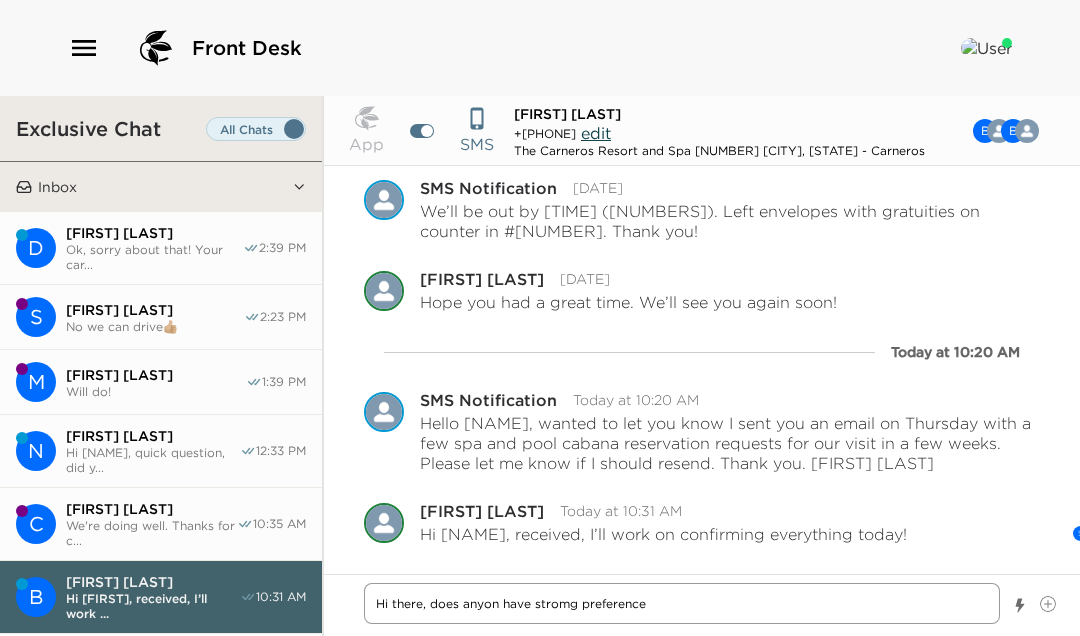 type on "x" 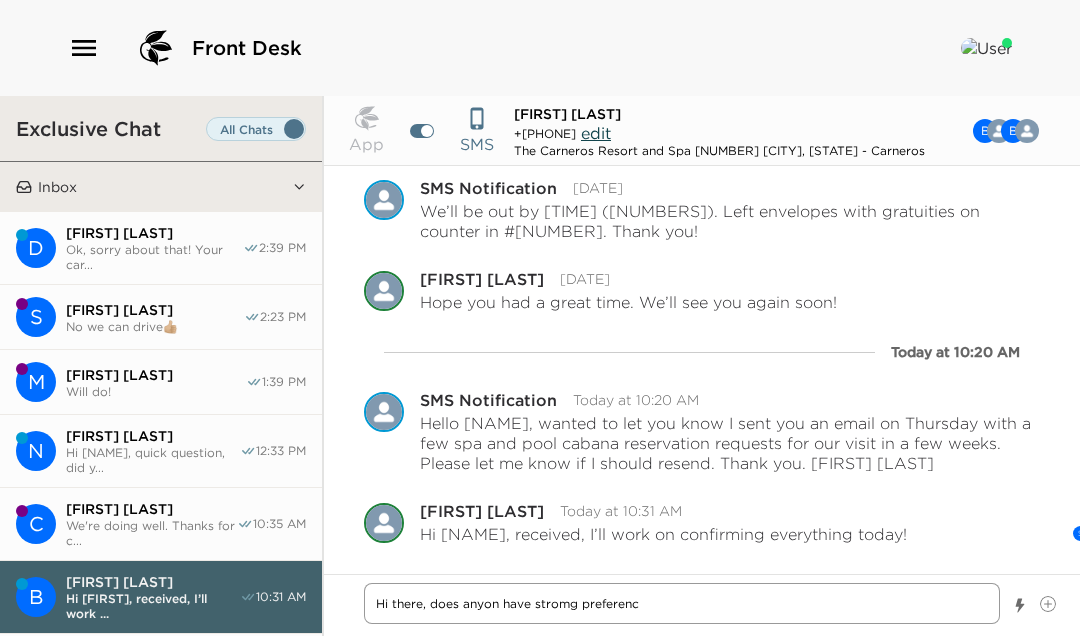 type on "x" 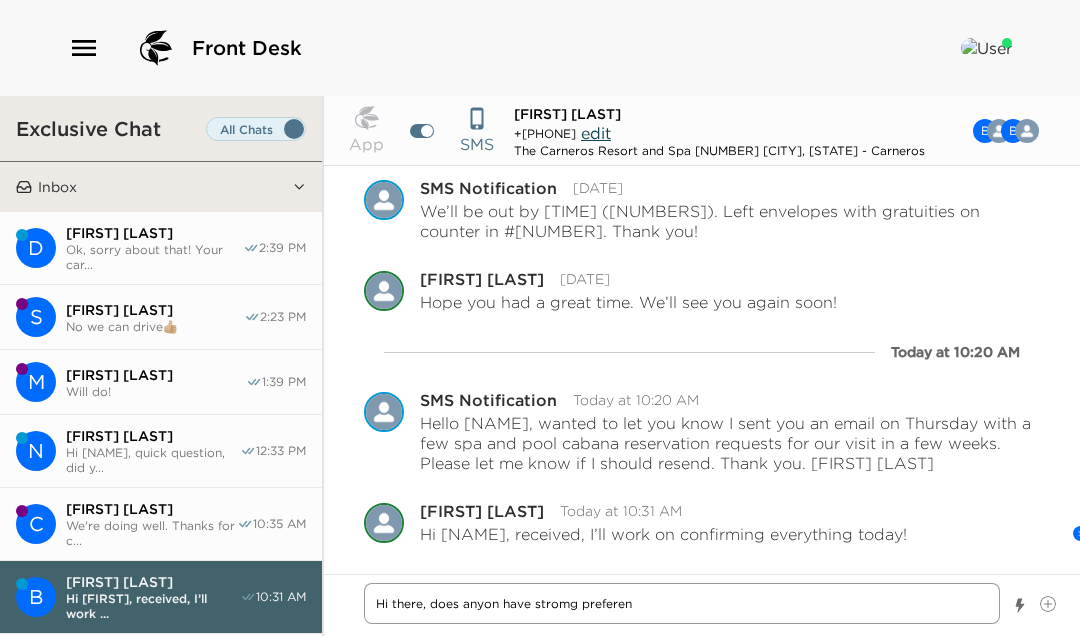 type on "x" 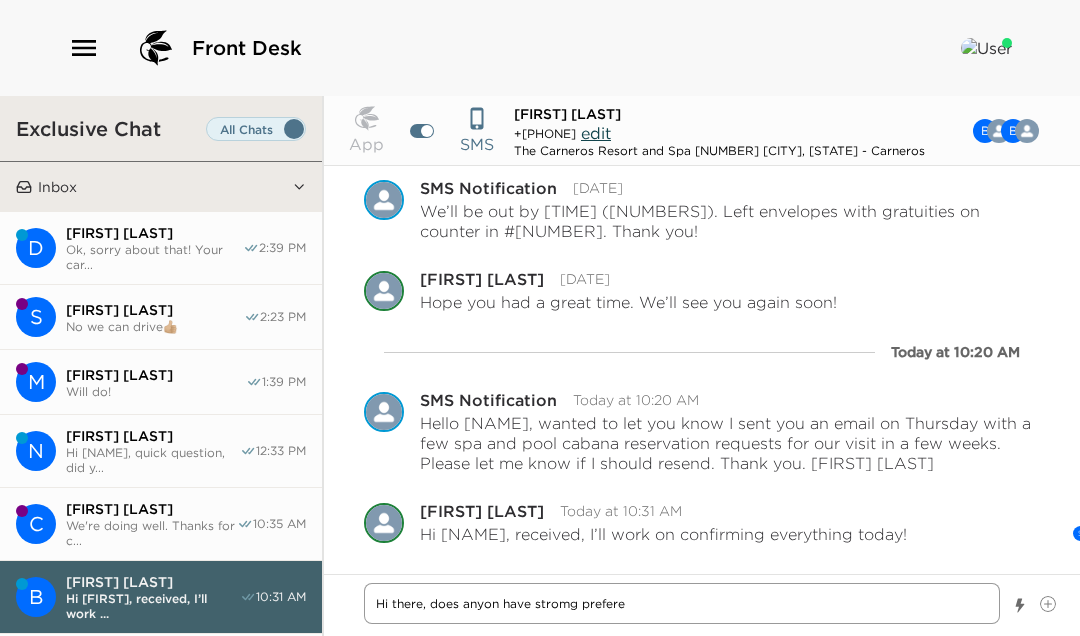 type on "x" 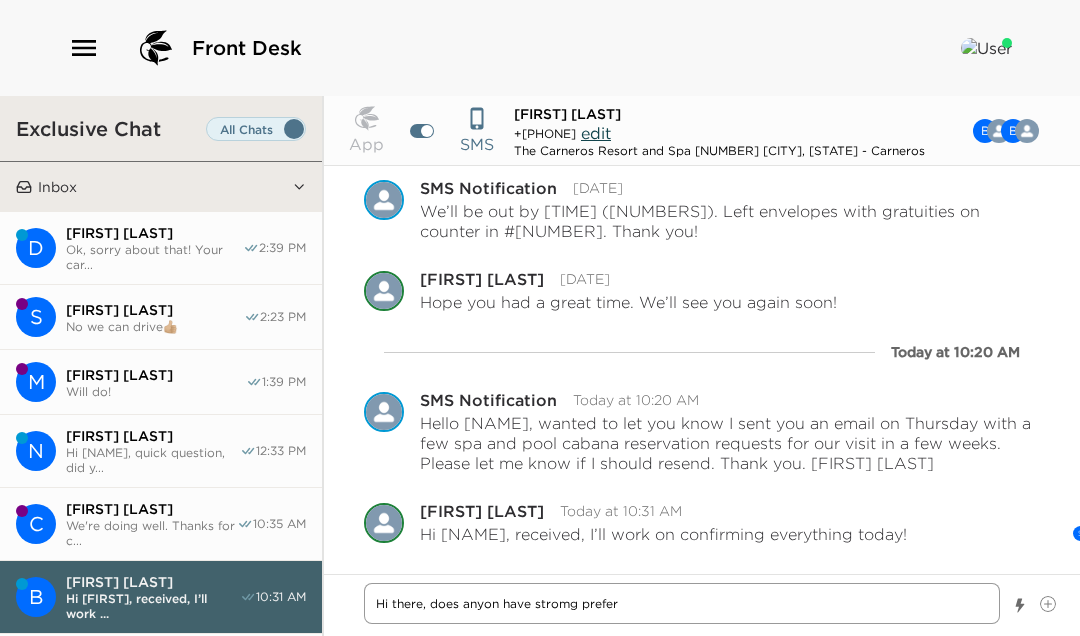 type on "x" 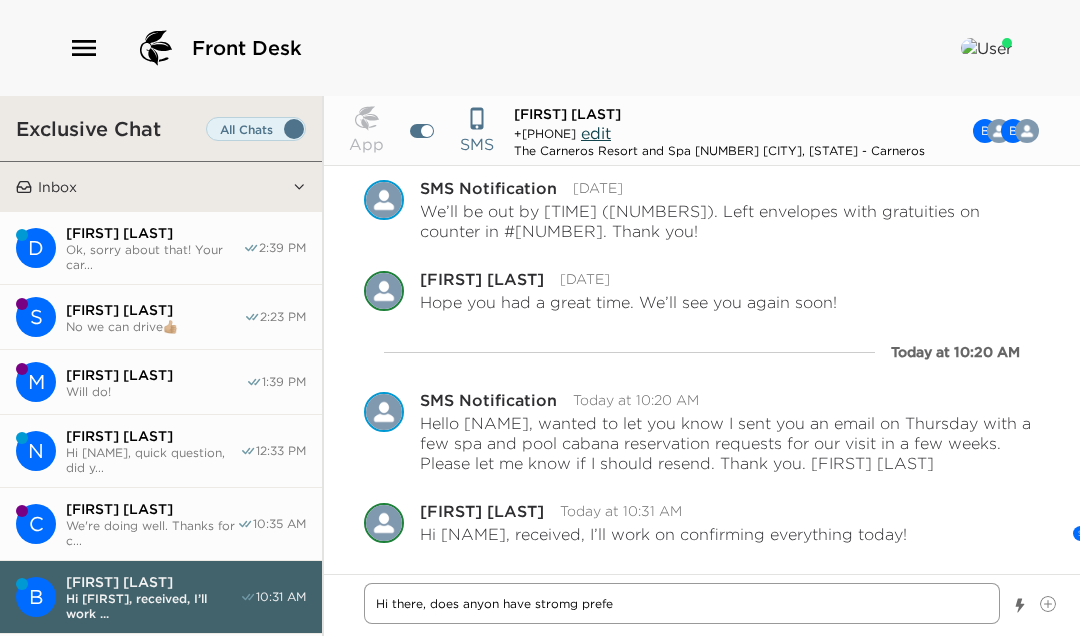 type on "x" 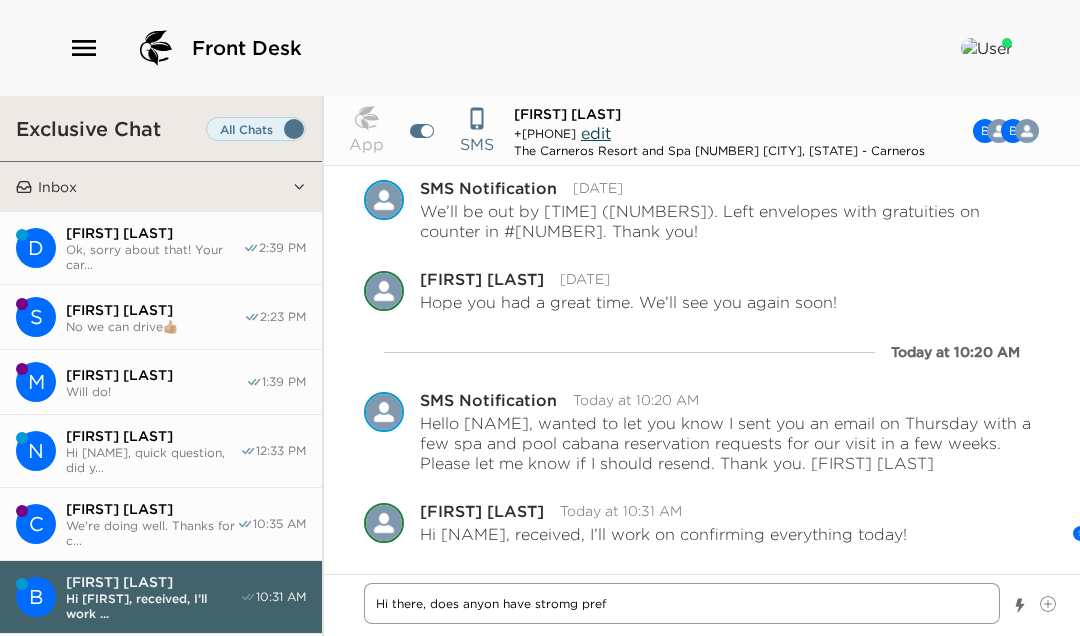 type on "x" 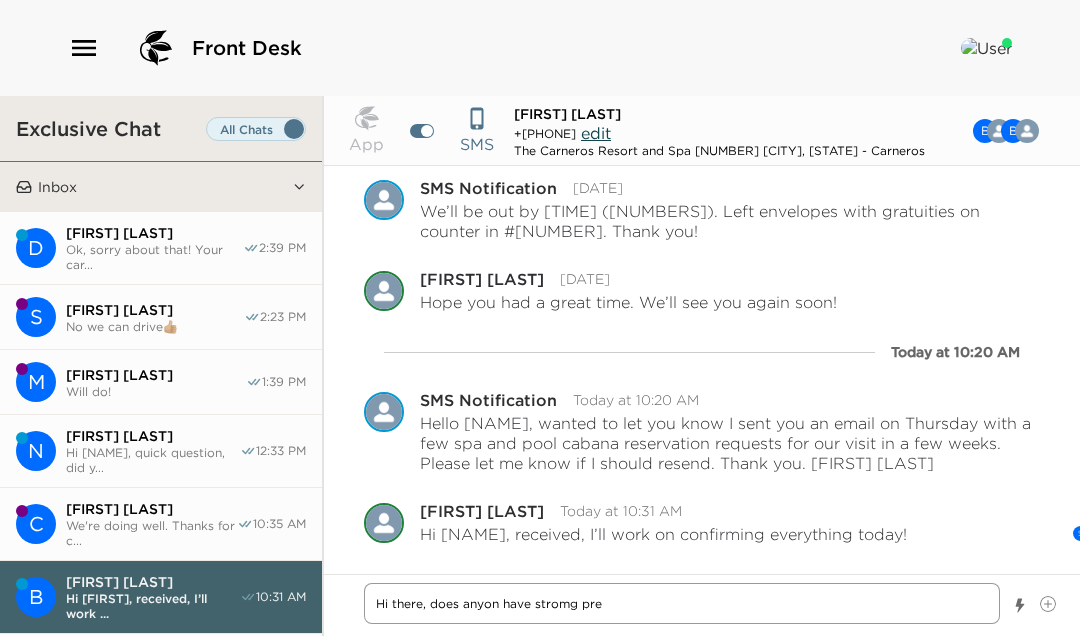 type on "x" 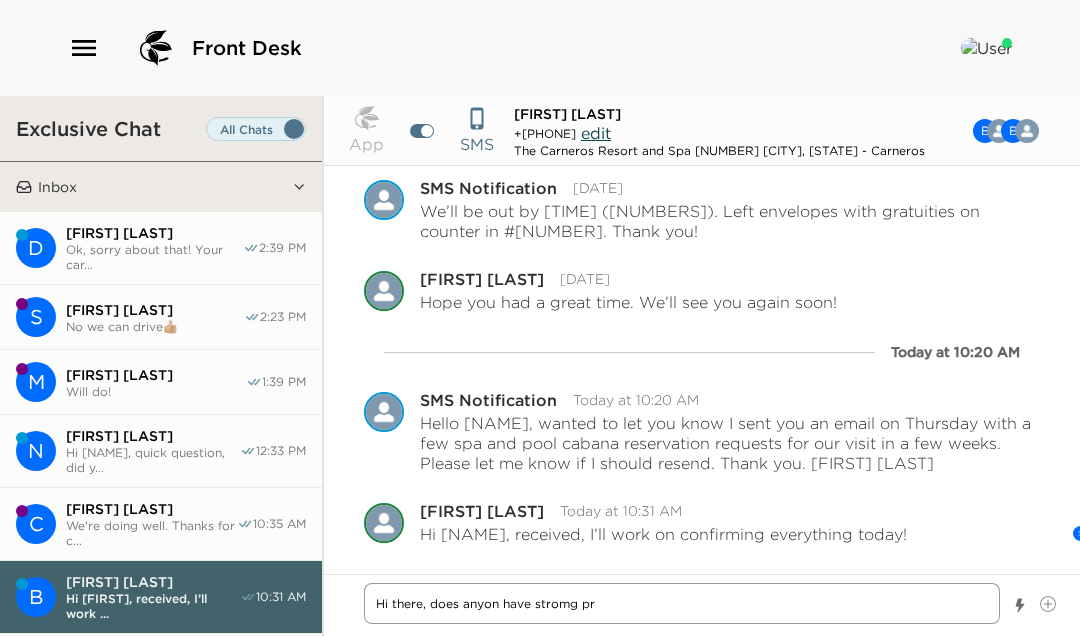 type on "x" 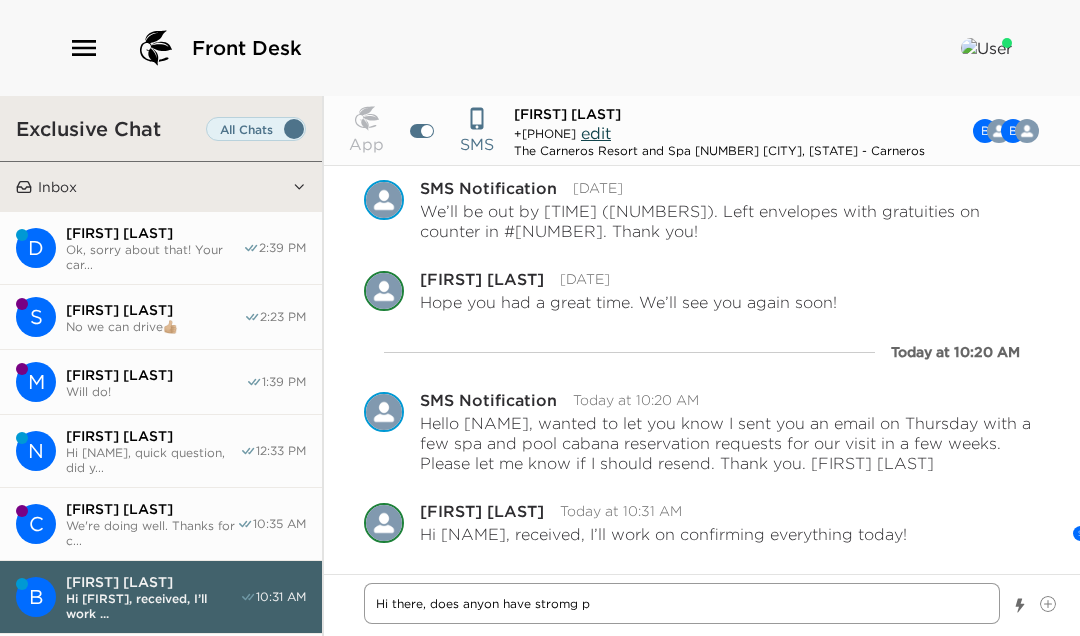 type on "x" 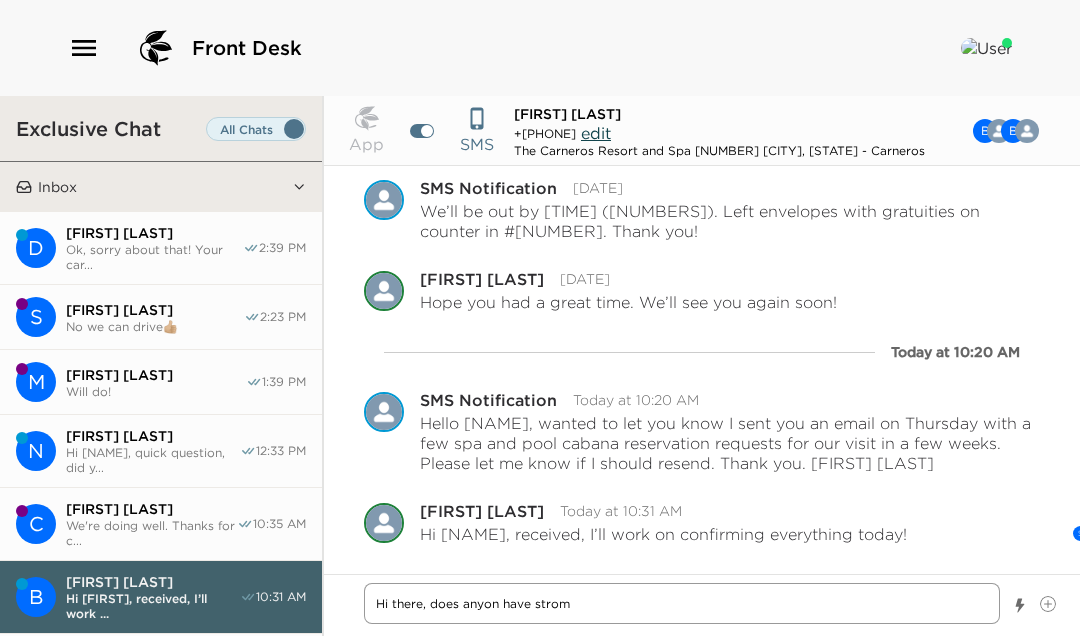 type on "x" 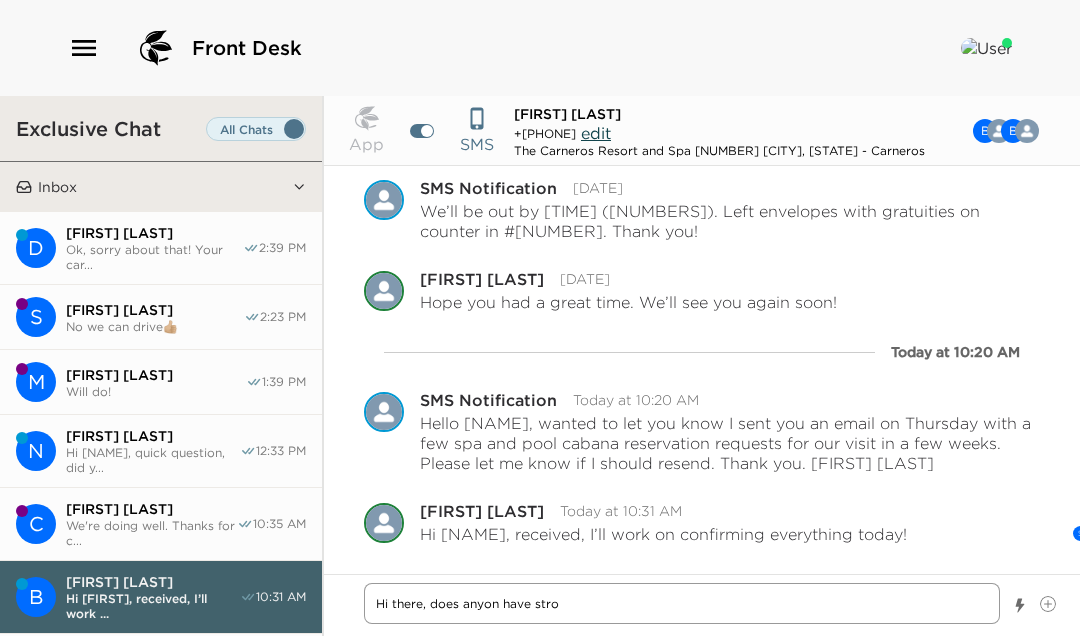 type on "x" 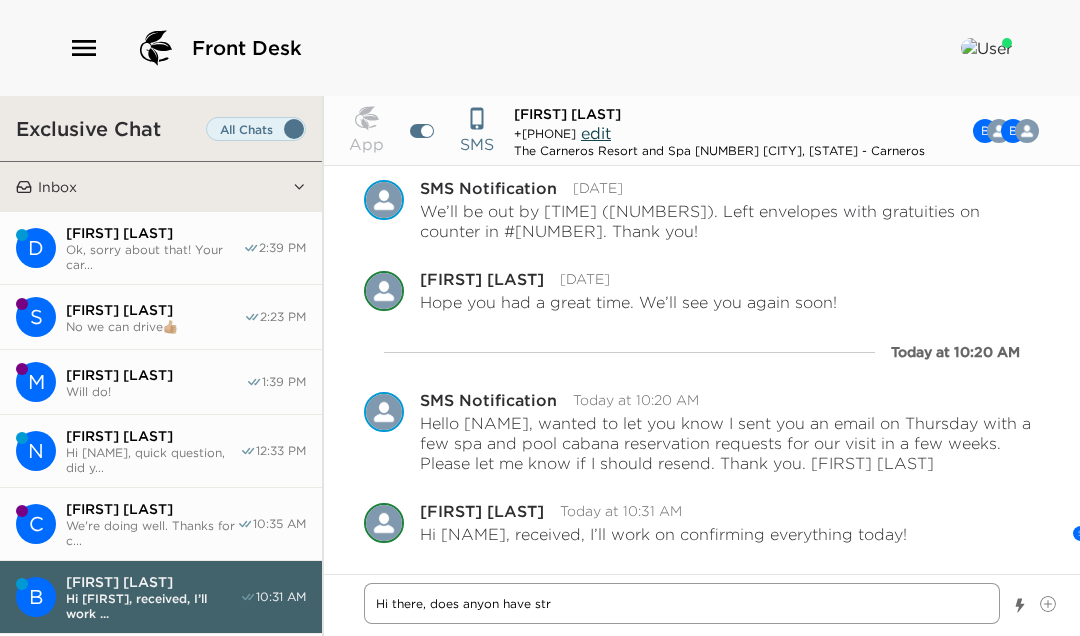 type on "x" 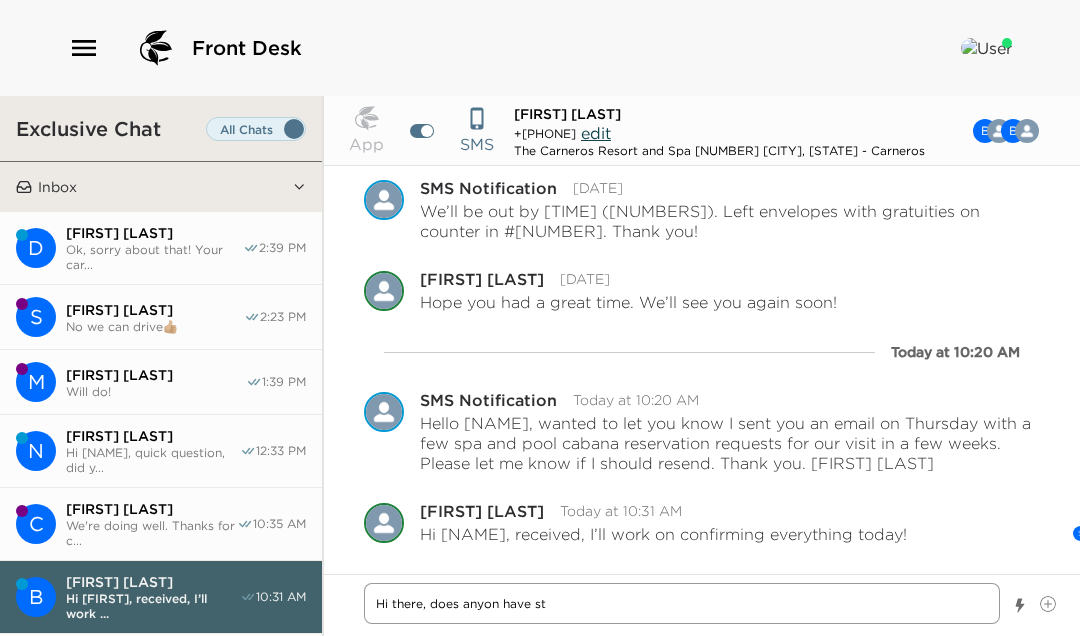 type on "x" 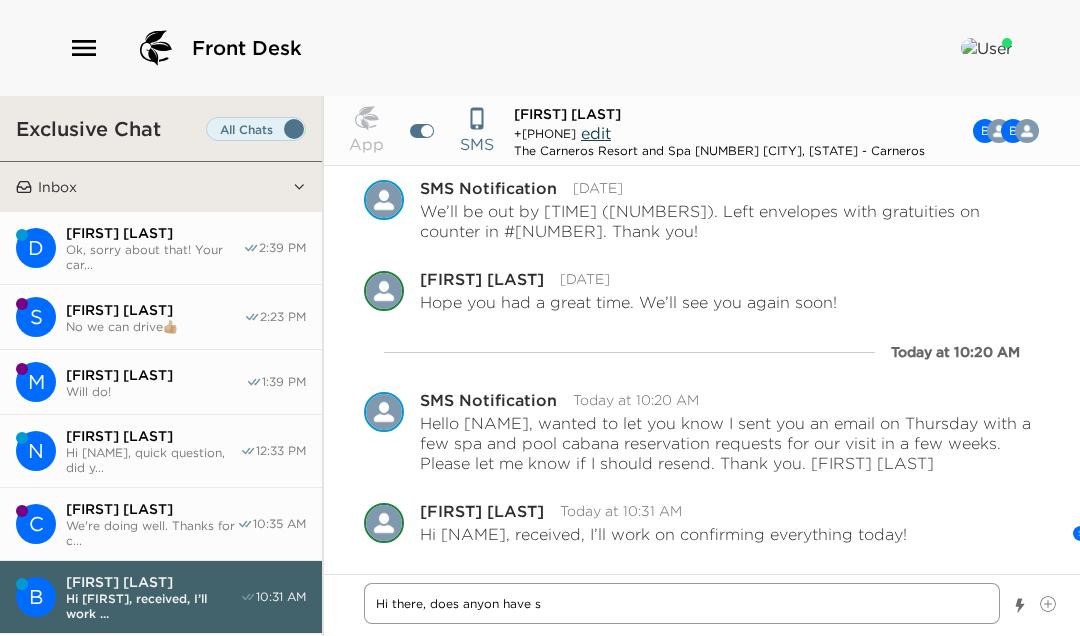 type on "x" 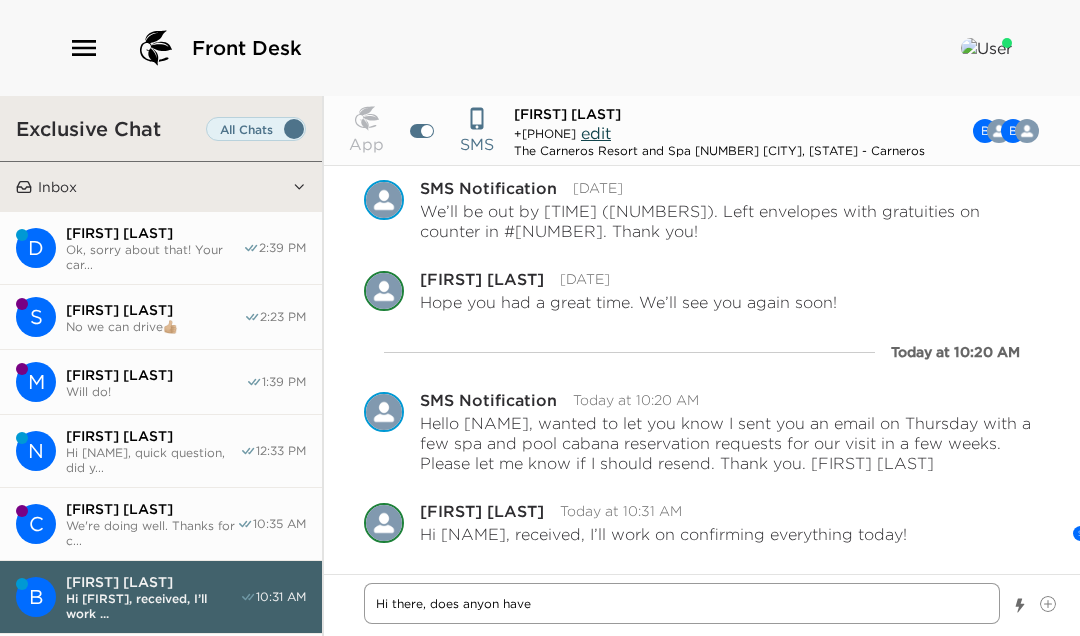 type on "x" 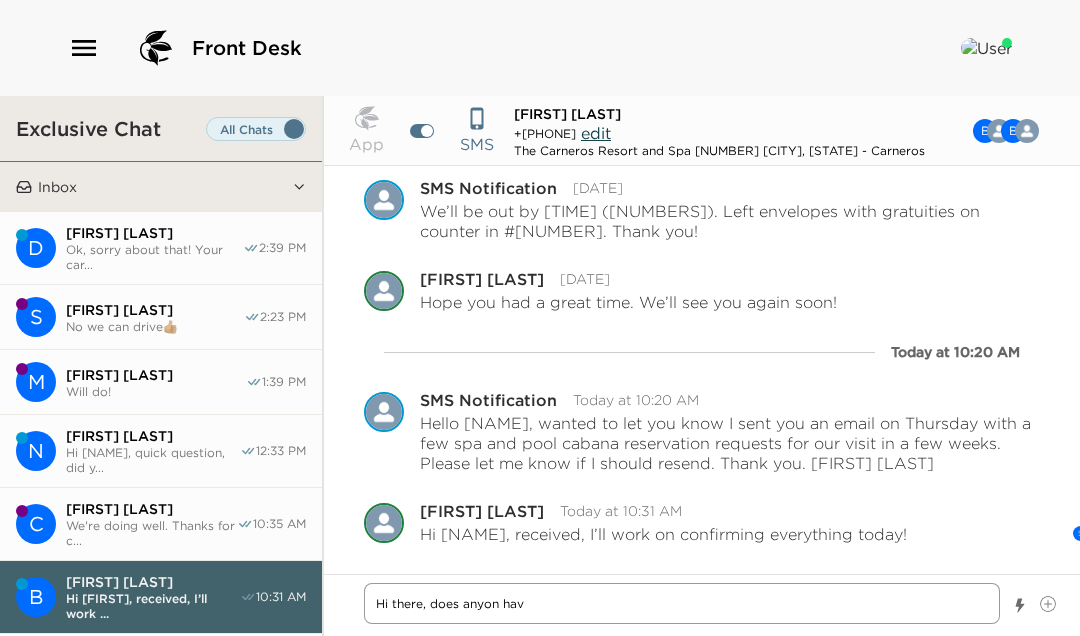 type on "x" 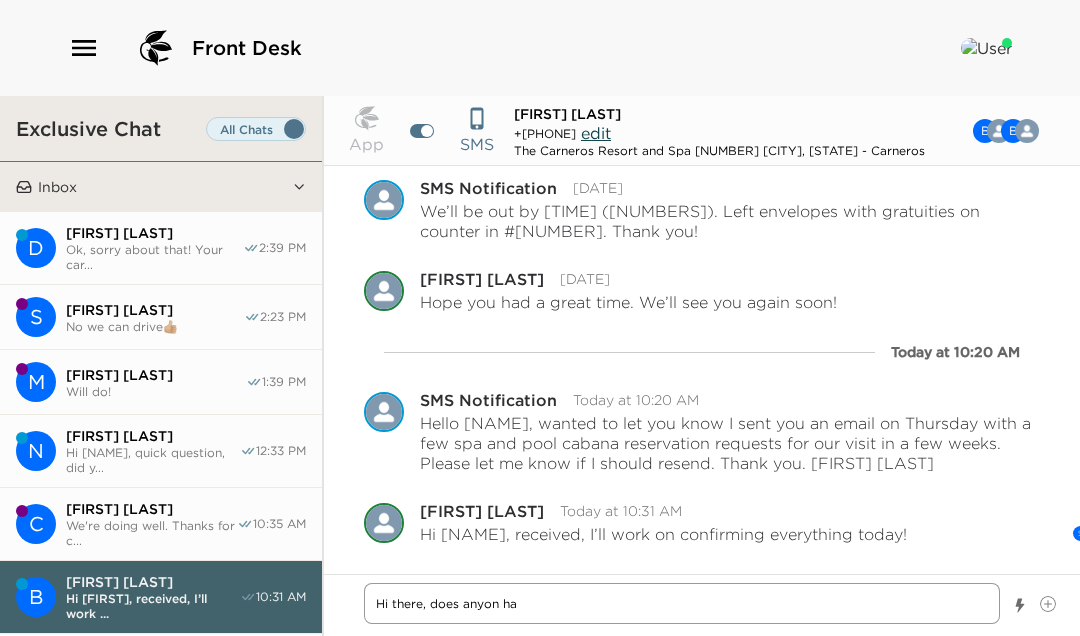 type on "x" 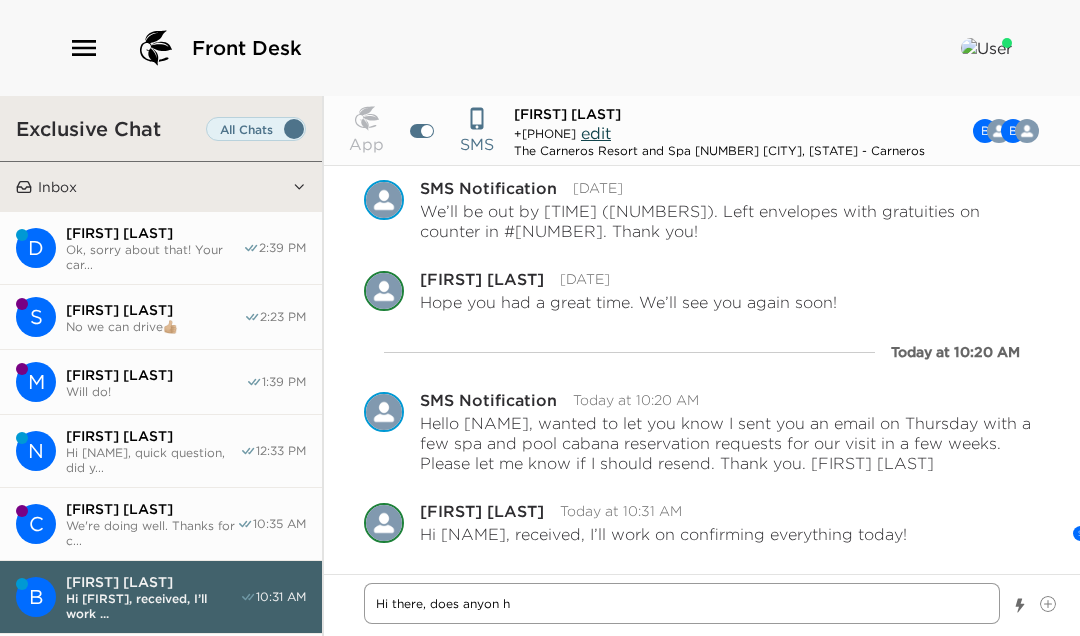 type on "x" 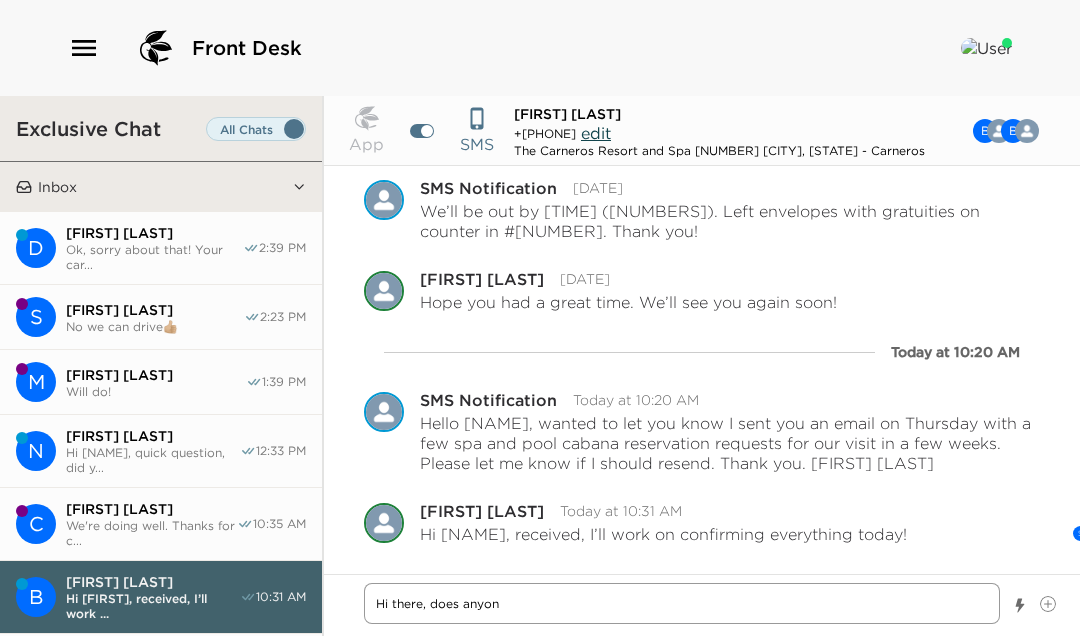 type on "x" 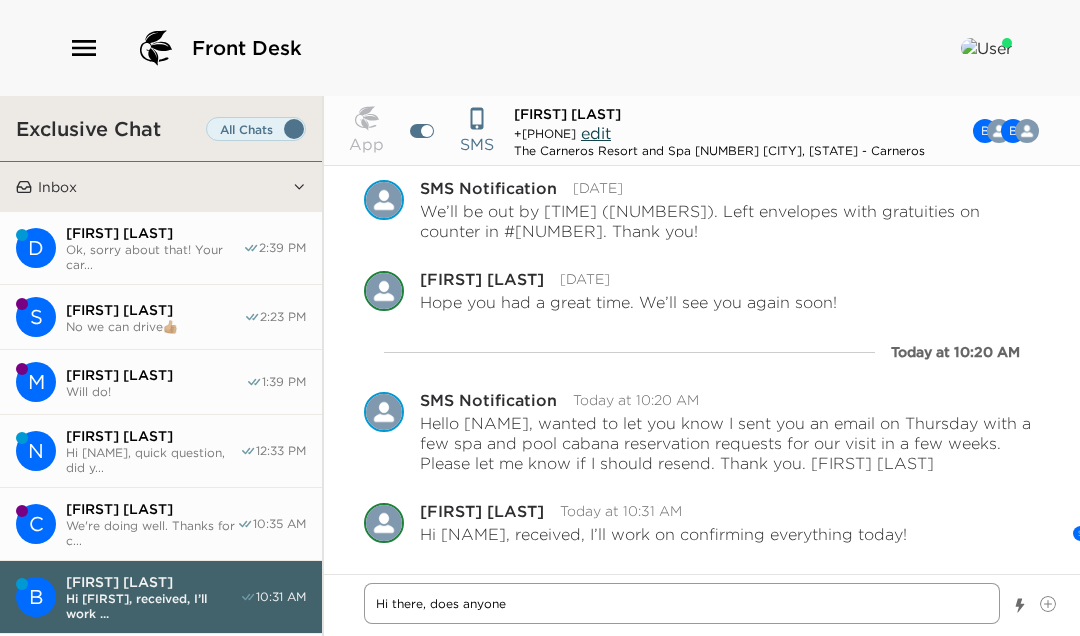 type on "x" 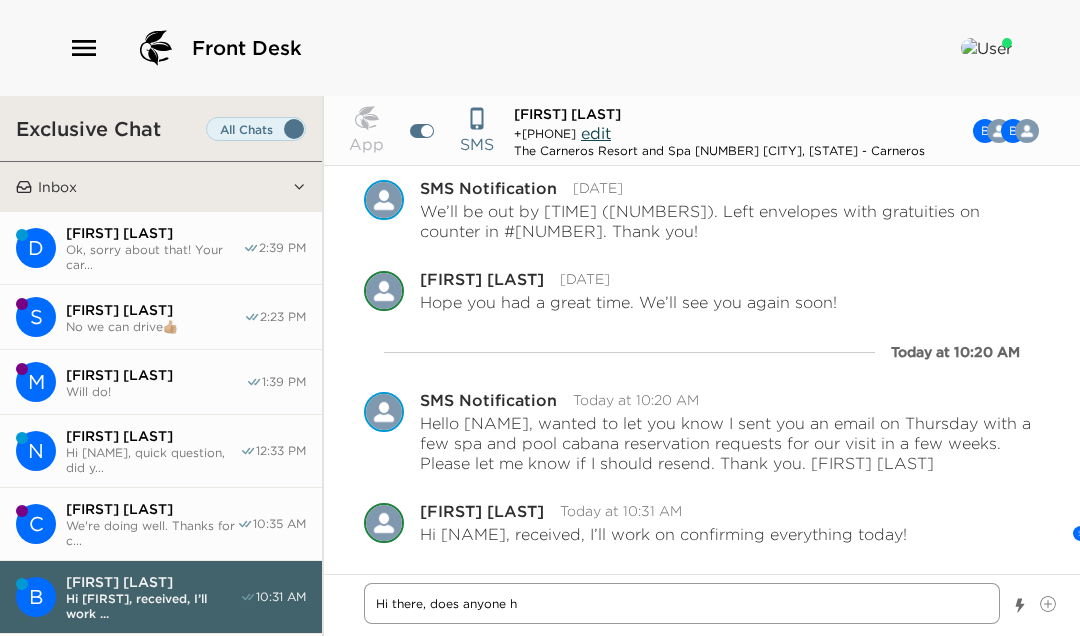type on "x" 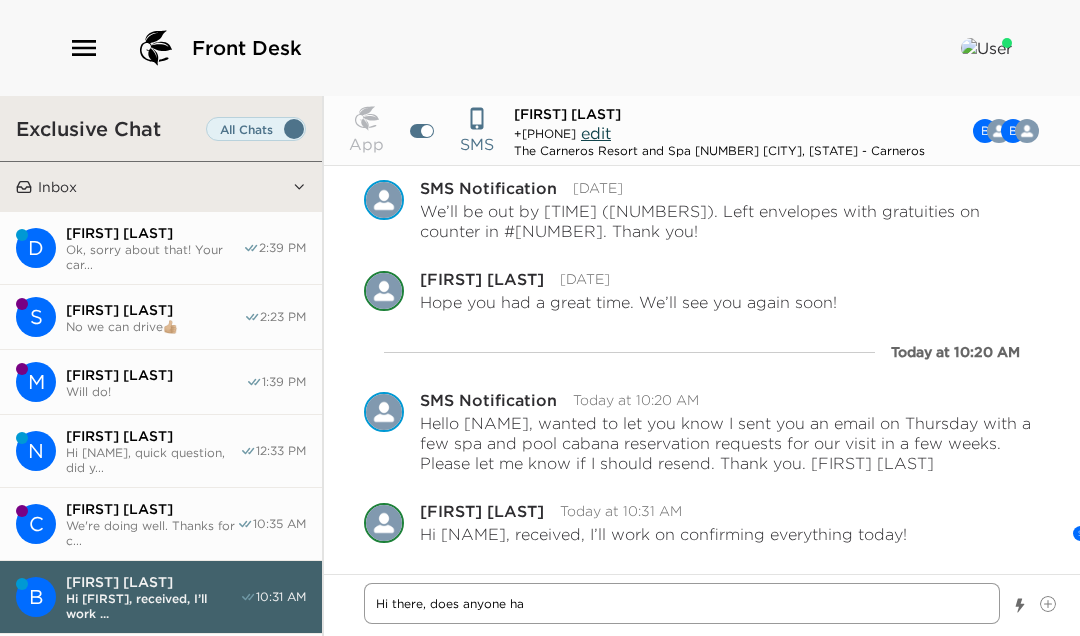 type on "x" 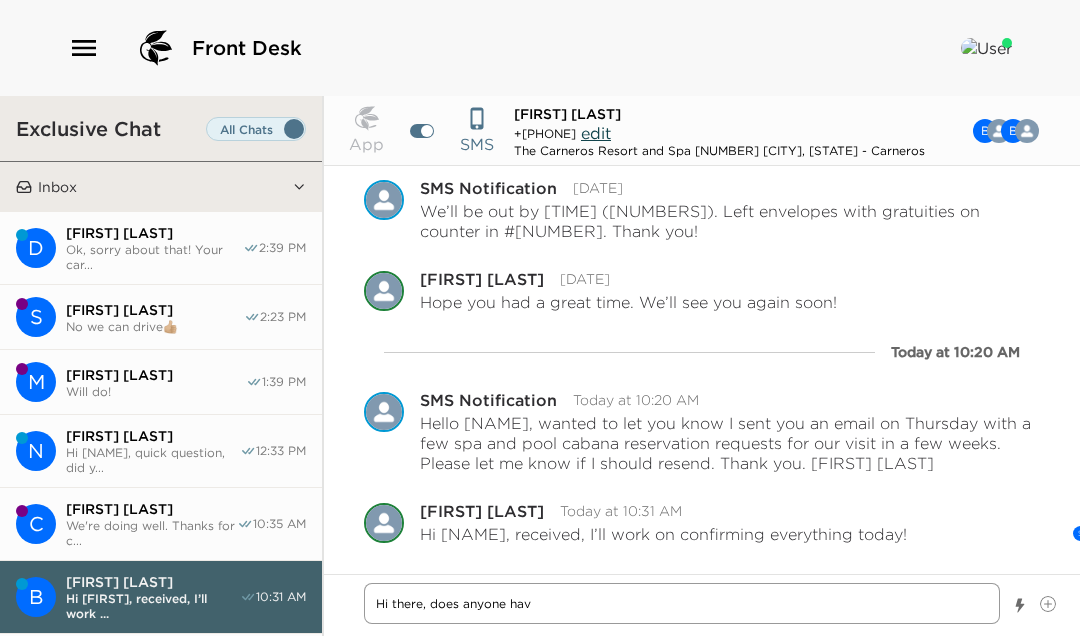 type on "x" 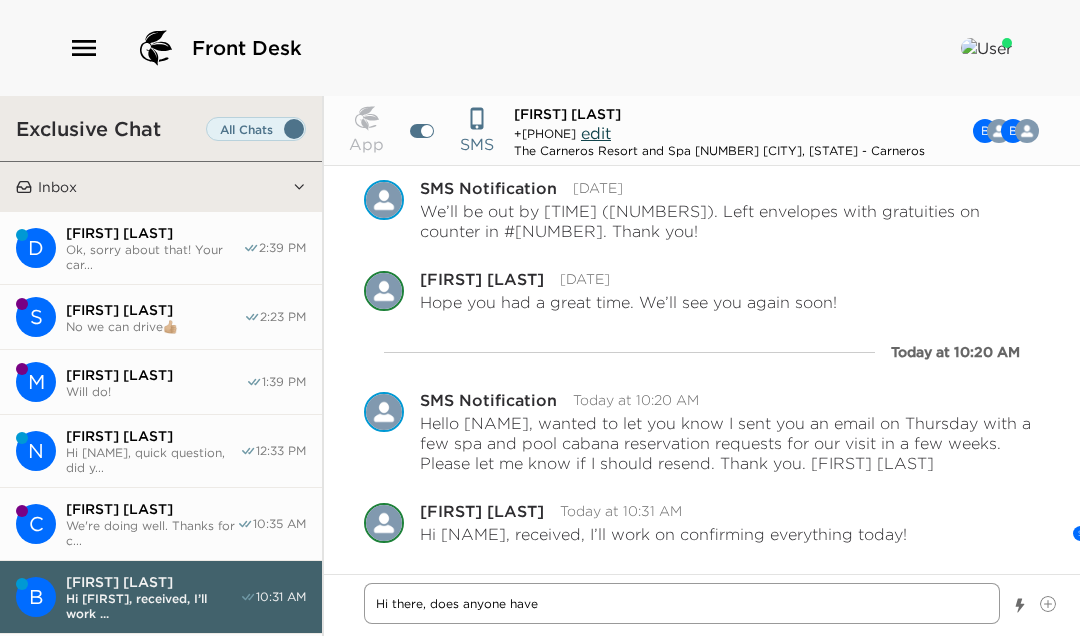 type on "x" 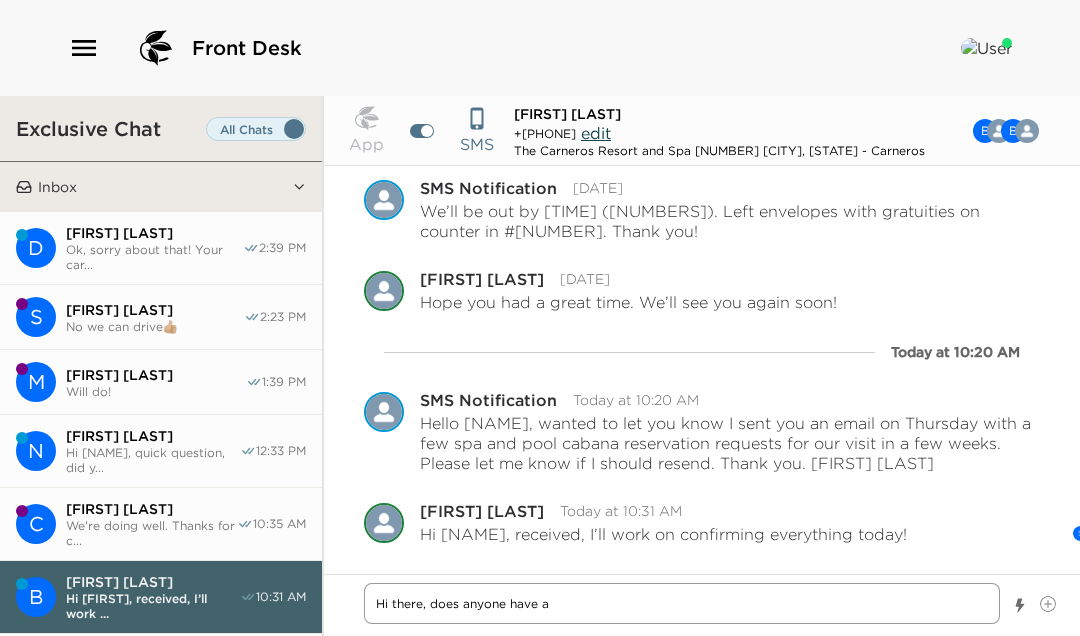 type on "x" 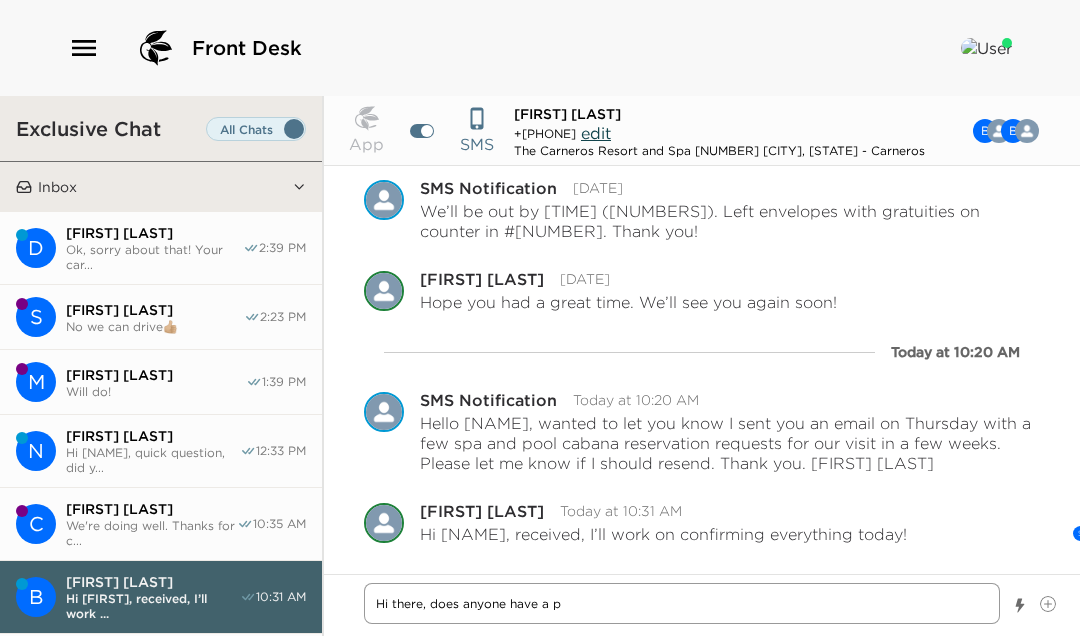 type on "x" 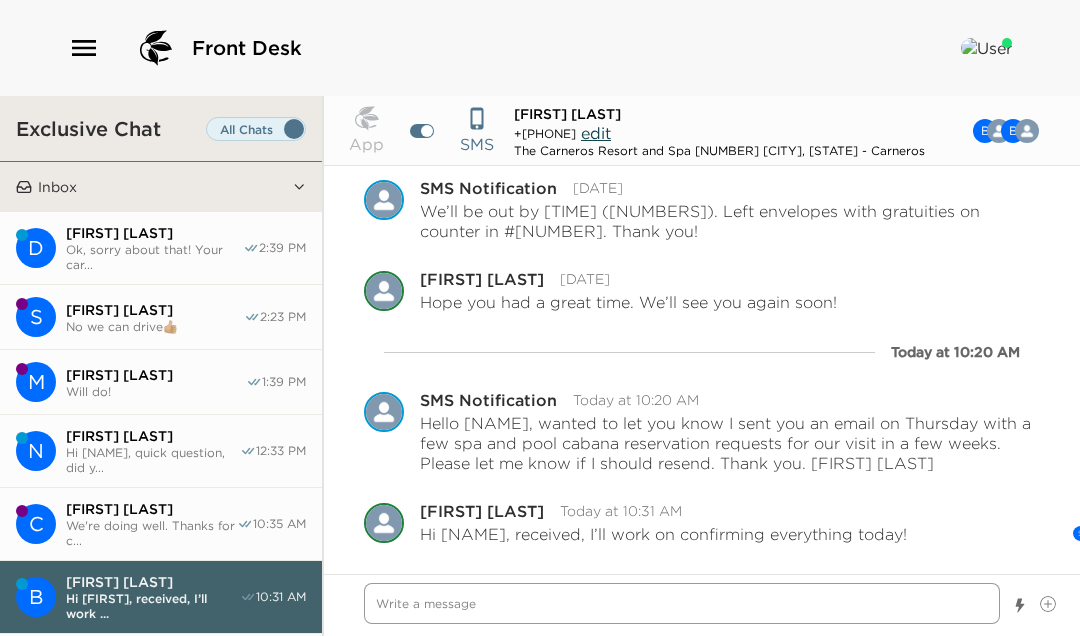 scroll, scrollTop: 2240, scrollLeft: 0, axis: vertical 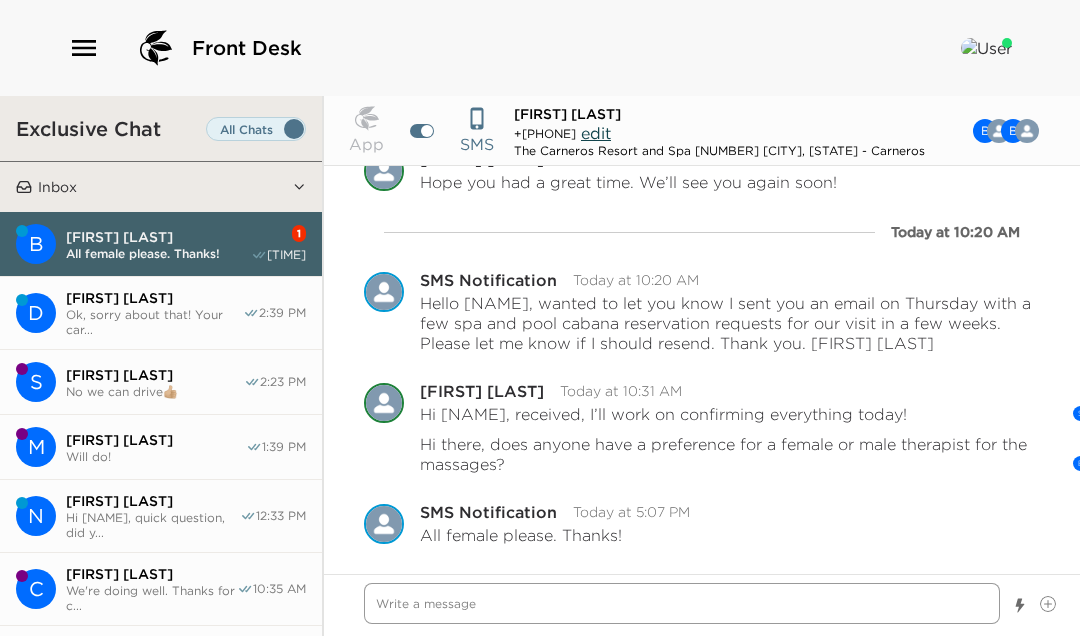 click at bounding box center (682, 603) 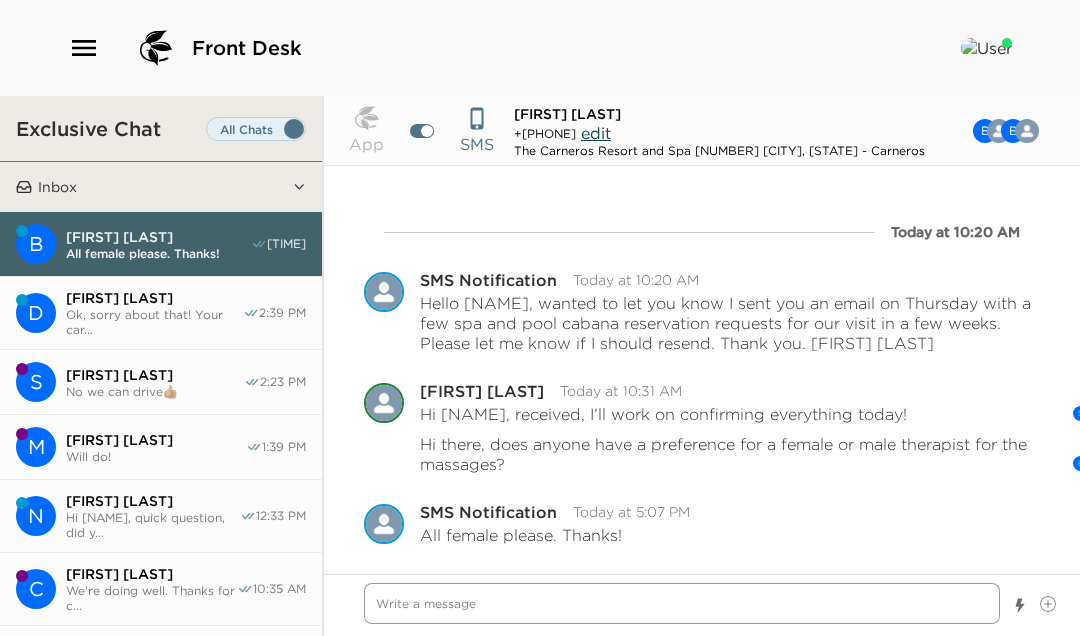 scroll, scrollTop: 2383, scrollLeft: 0, axis: vertical 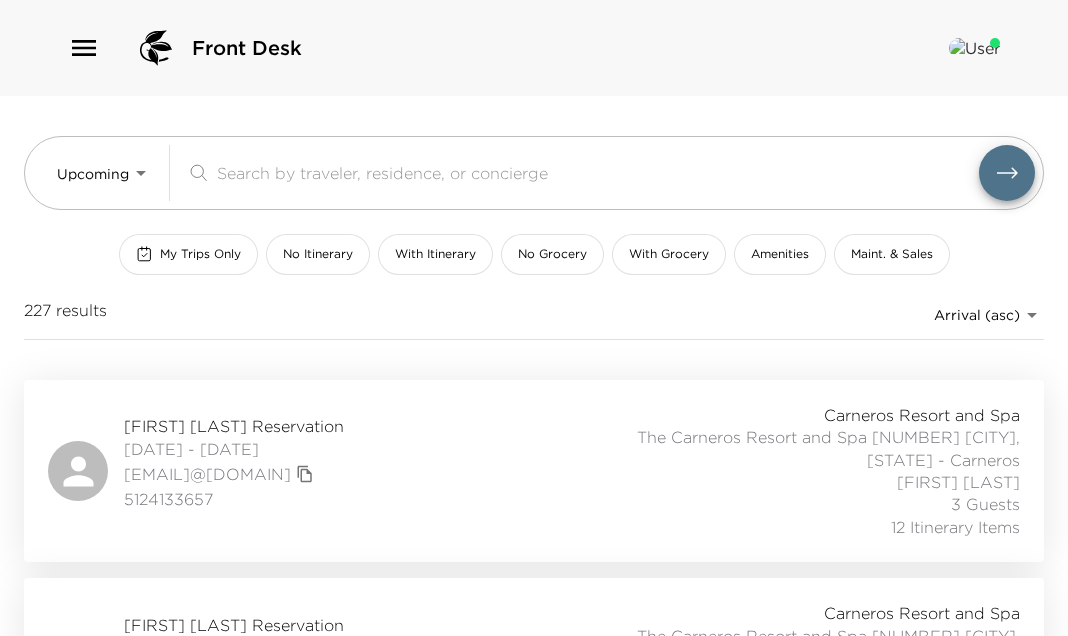 click on "Nick Nascone Reservation 08/04/2025 - 08/07/2025 nick@nascone.com 5124133657 Carneros Resort and Spa The Carneros Resort and Spa 7 Napa, California - Carneros Courtney Wilson 3 Guests 12 Itinerary Items" at bounding box center (534, 471) 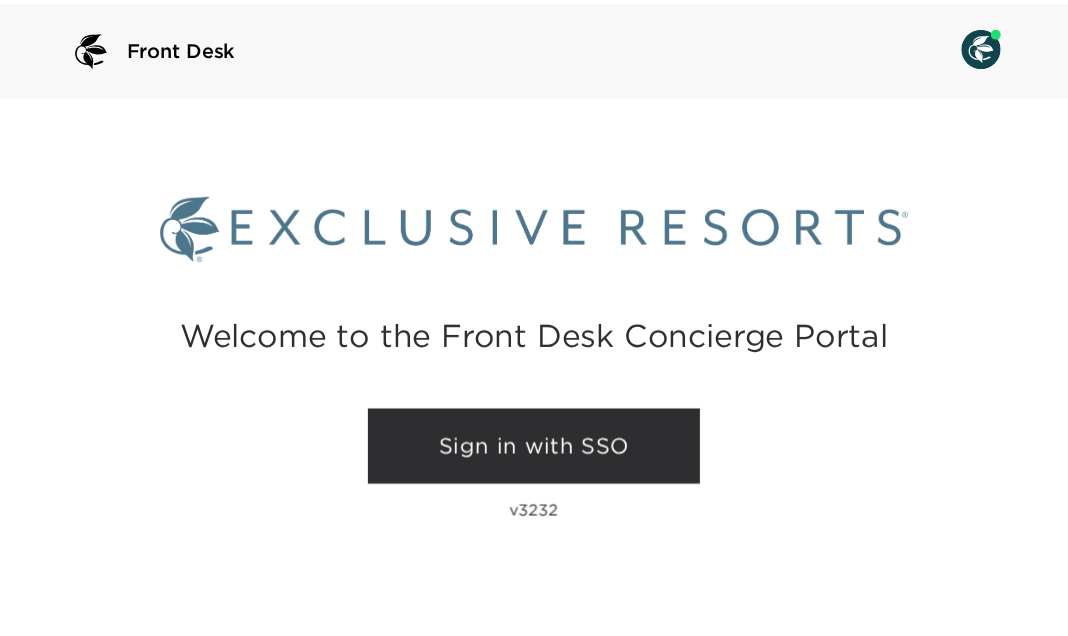 scroll, scrollTop: 0, scrollLeft: 0, axis: both 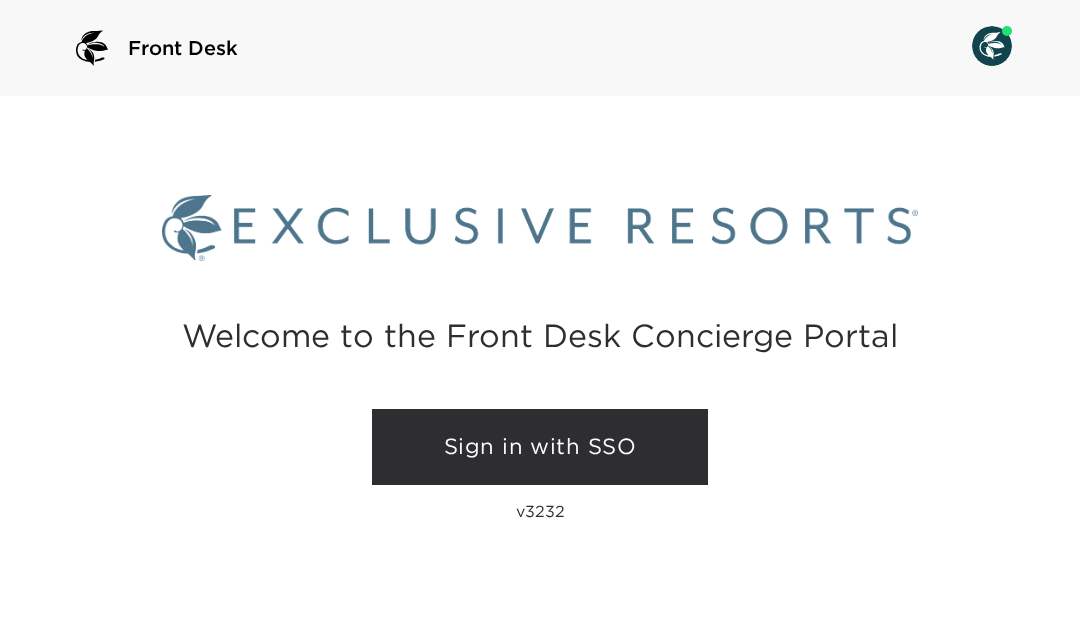 click on "Sign in with SSO" at bounding box center [540, 447] 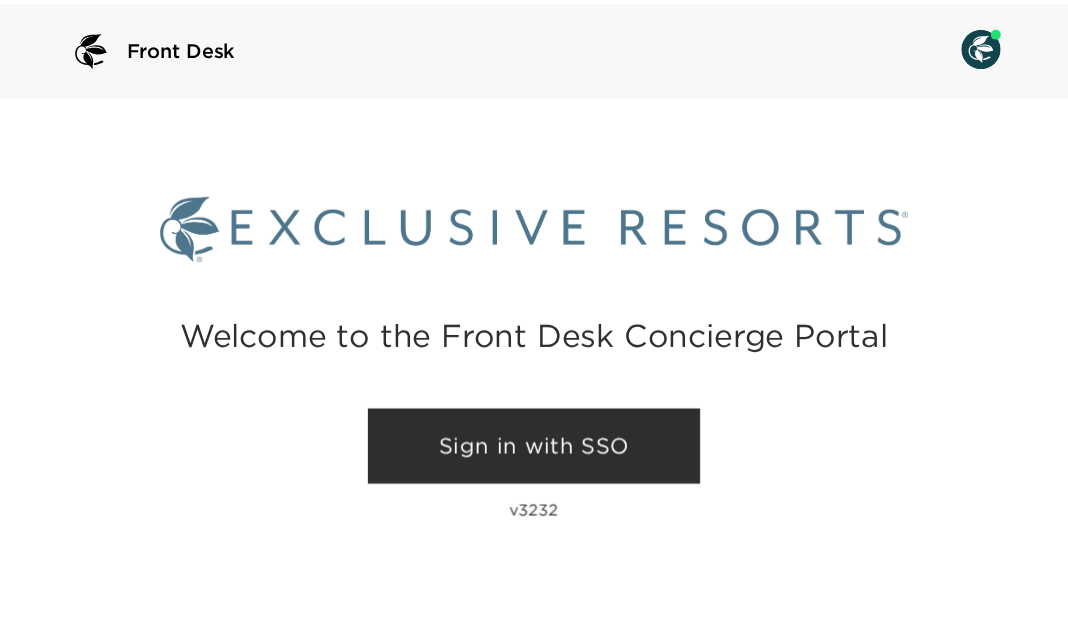 scroll, scrollTop: 0, scrollLeft: 0, axis: both 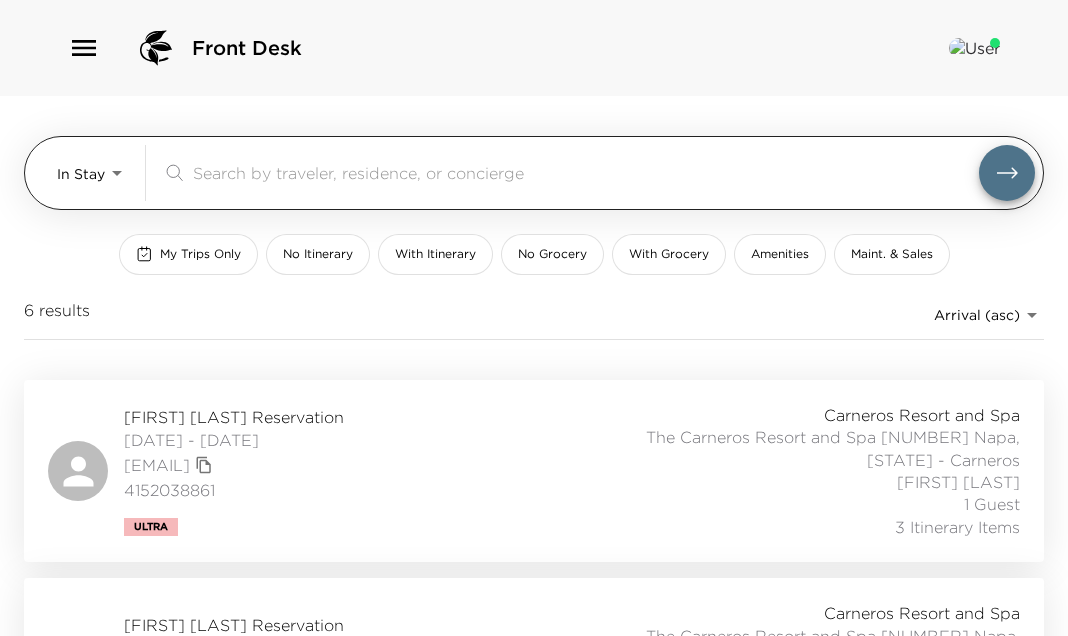 click on "Front Desk In Stay In-Stay ​ My Trips Only No Itinerary With Itinerary No Grocery With Grocery Amenities Maint. & Sales 6 results Arrival (asc) reservations_prod_arrival_asc Susan Cluff Reservation 07/31/2025 - 08/03/2025 susancluff@mac.com 4152038861 Ultra Carneros Resort and Spa The Carneros Resort and Spa 7 Napa, California - Carneros Courtney Wilson 1 Guest 3 Itinerary Items Chad Arkoff Reservation 08/01/2025 - 08/03/2025 chad@flynnholdings.com 4152601926 Carneros Resort and Spa The Carneros Resort and Spa 12 Napa, California - Carneros Courtney Wilson 2 Guests 0 Itinerary Items David Jacquin Reservation 08/01/2025 - 08/03/2025 msilveira@nptma.com 415-601-7979 ( Carneros Resort and Spa The Carneros Resort and Spa 6 Napa, California - Carneros Sandra Grignon 2 Guests 5 Itinerary Items Marci Riley Reservation 08/02/2025 - 08/04/2025 marciriley@gmail.com (650) 576-4565 Carneros Resort and Spa The Carneros Resort and Spa 3 Napa, California - Carneros Sandra Grignon 2 Guests 3 Itinerary Items (925) 254-8881" at bounding box center (534, 318) 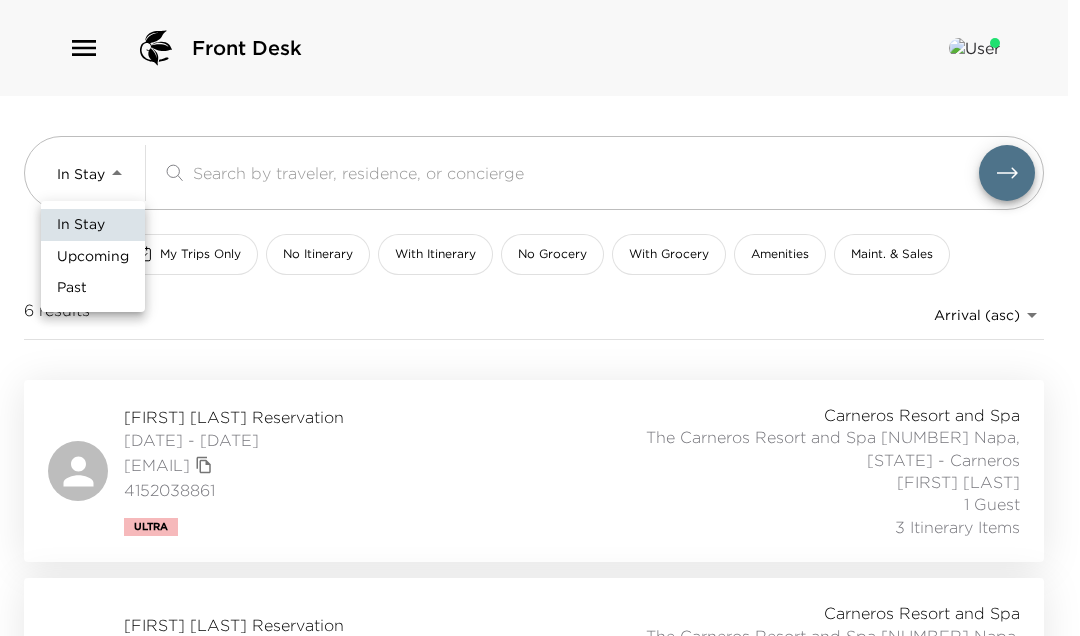 click on "Upcoming" at bounding box center (93, 257) 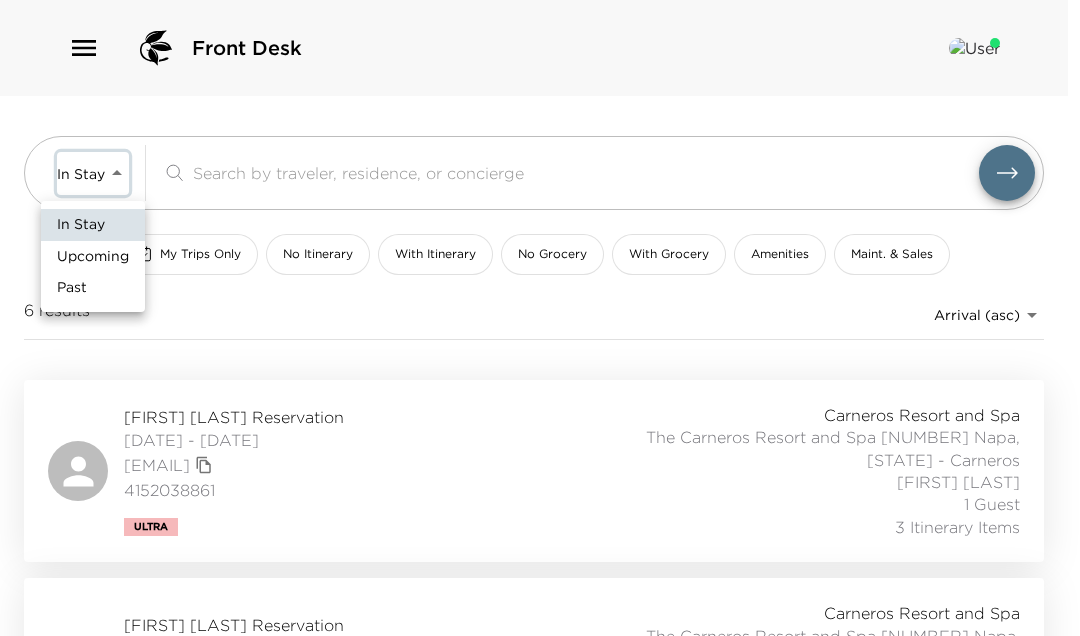 type on "Upcoming" 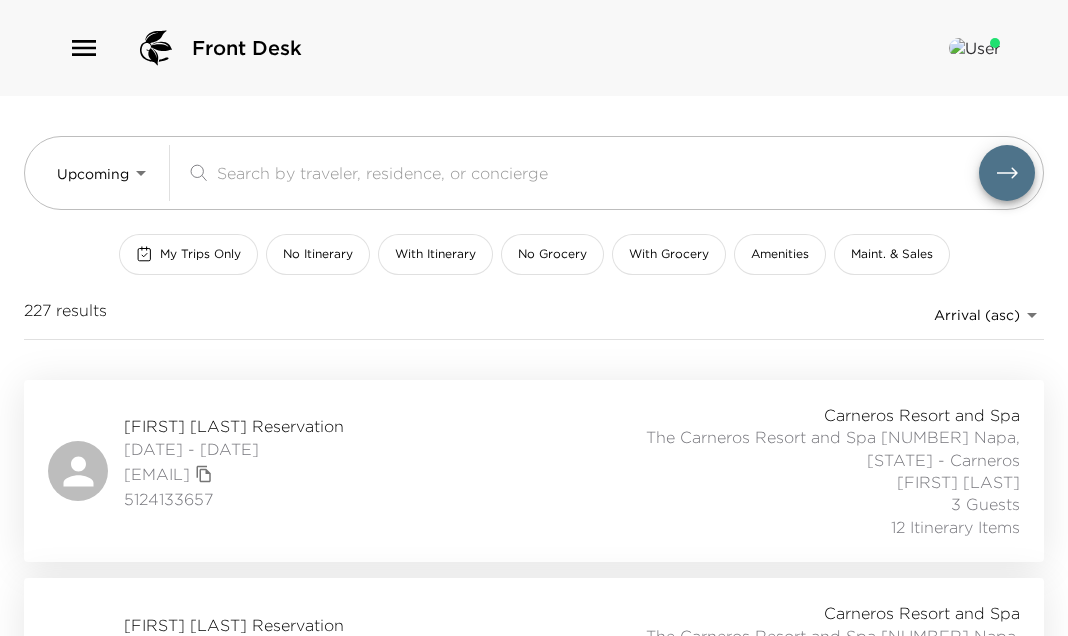 click on "Nick Nascone Reservation 08/04/2025 - 08/07/2025 nick@nascone.com 5124133657 Carneros Resort and Spa The Carneros Resort and Spa 7 Napa, California - Carneros Courtney Wilson 3 Guests 12 Itinerary Items" at bounding box center [534, 471] 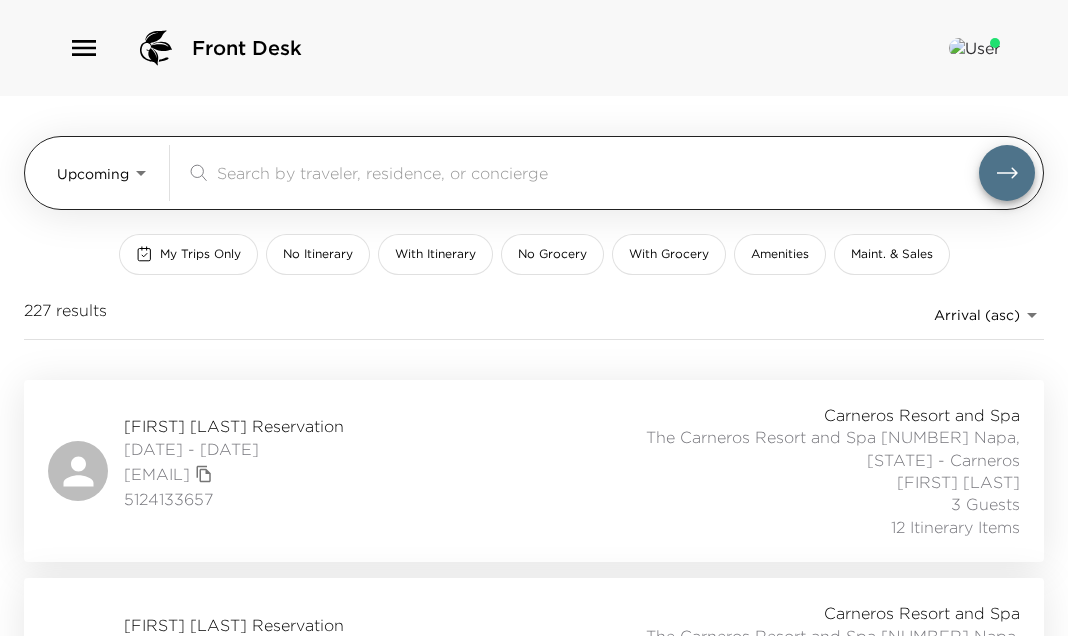 click at bounding box center (598, 172) 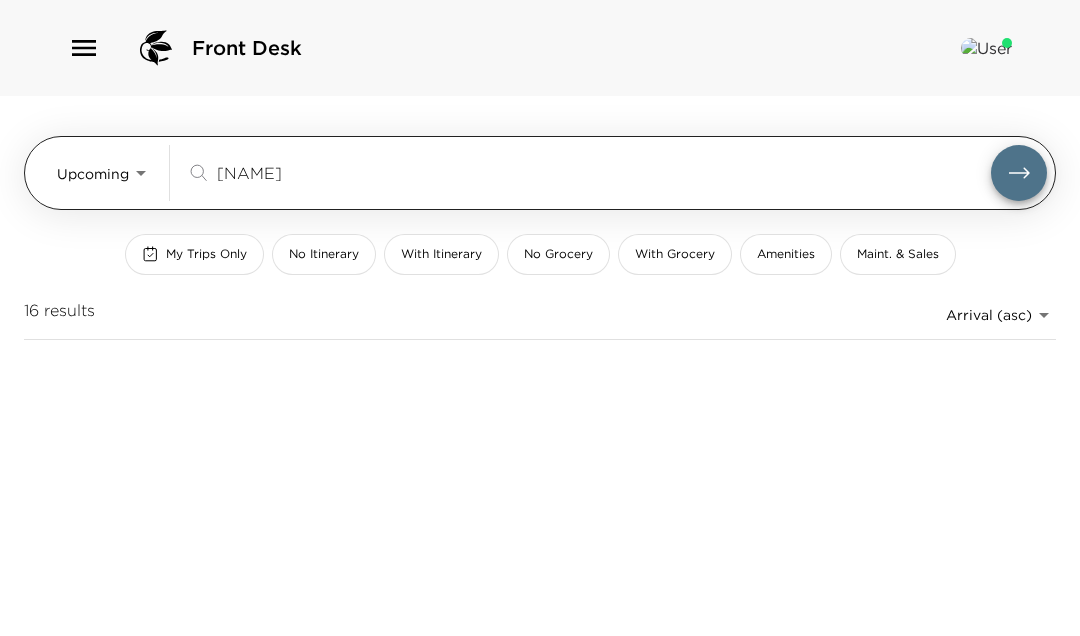 type on "bartos" 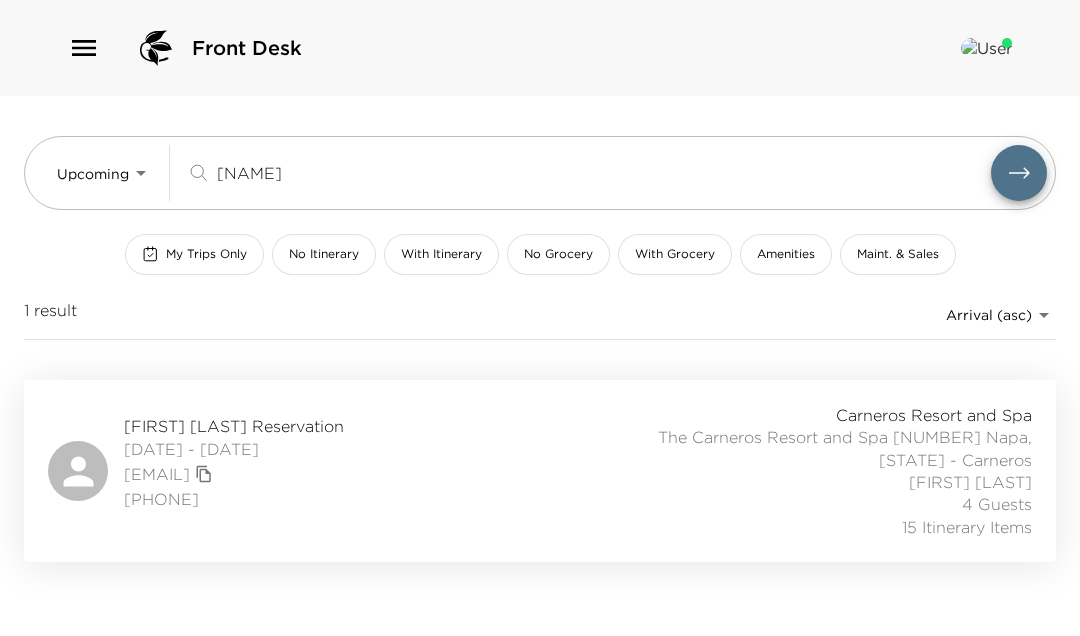click on "Dennis Bartos Reservation 08/29/2025 - 09/04/2025 the7beez@aol.com (240) 631-2860 Carneros Resort and Spa The Carneros Resort and Spa 3 Napa, California - Carneros Sandra Grignon 4 Guests 15 Itinerary Items" at bounding box center (540, 471) 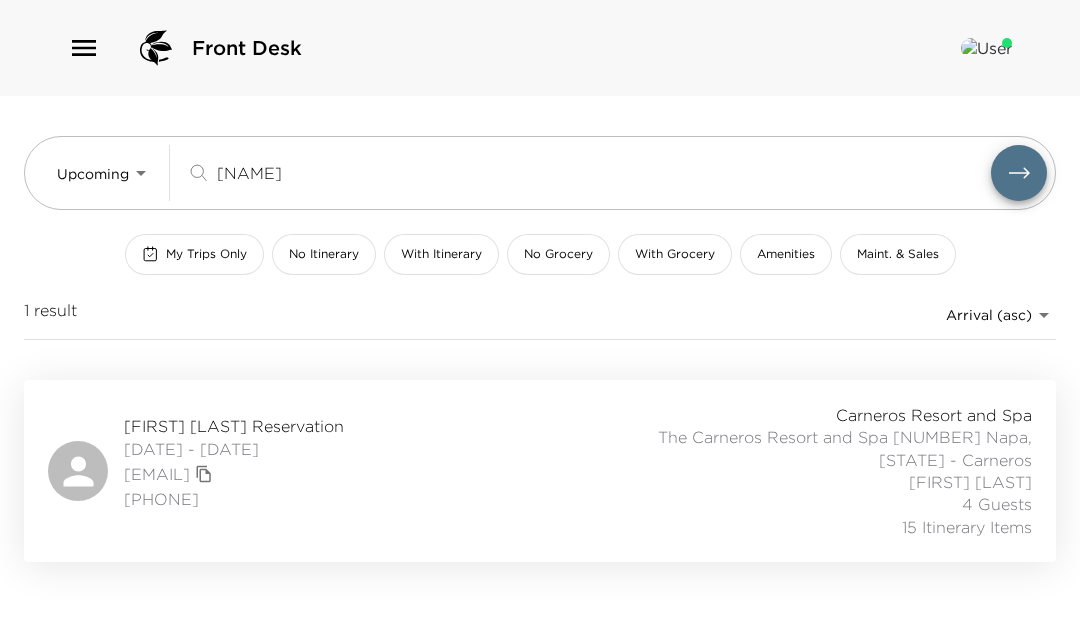 drag, startPoint x: 224, startPoint y: 164, endPoint x: 128, endPoint y: 8, distance: 183.17204 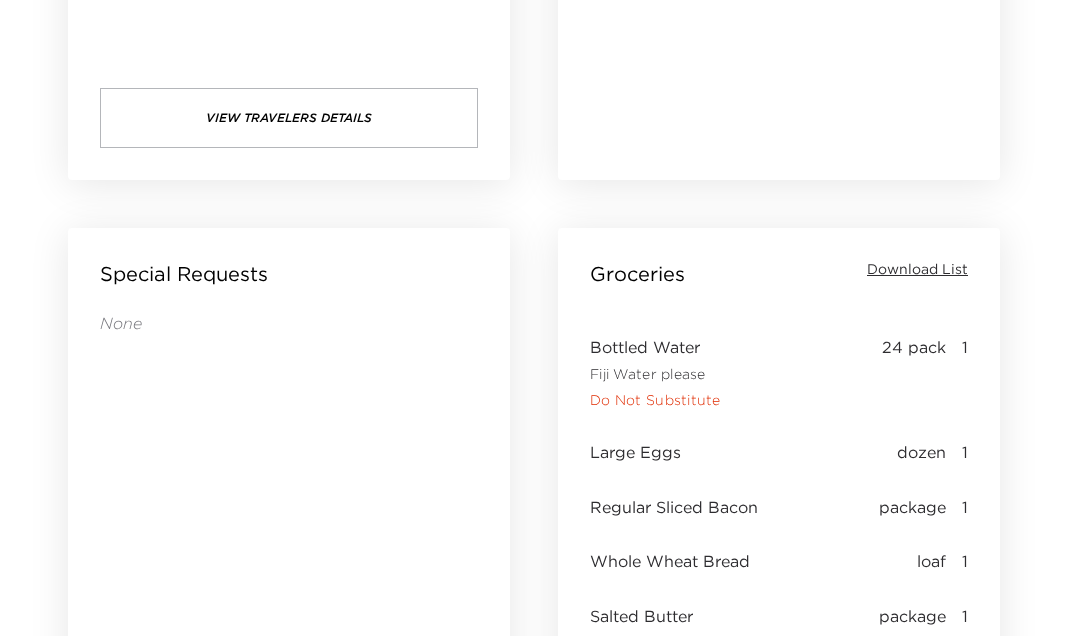 scroll, scrollTop: 1440, scrollLeft: 0, axis: vertical 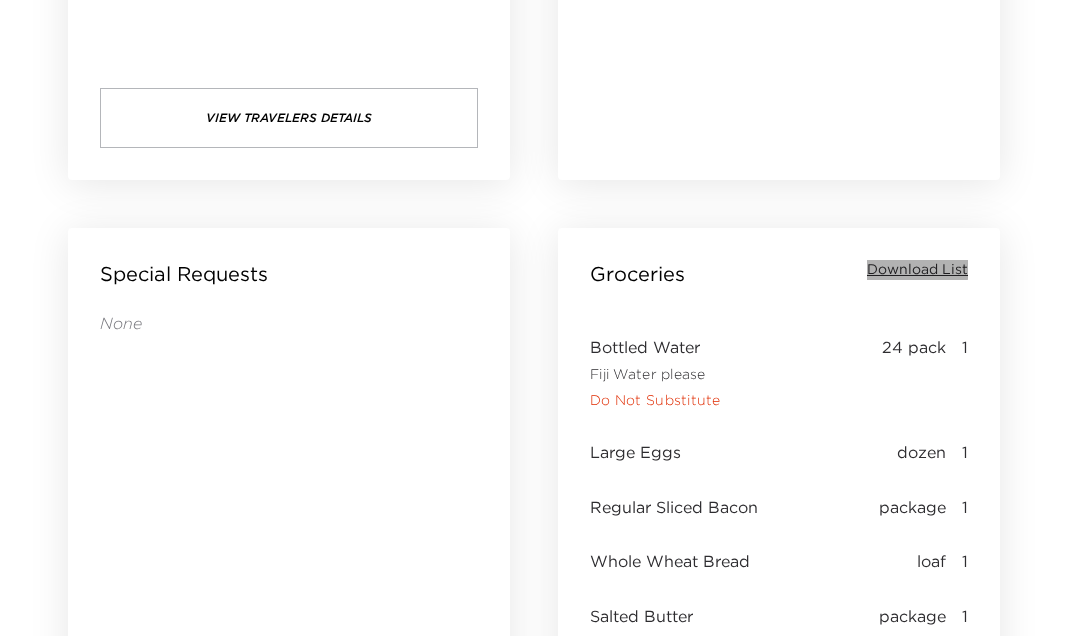 click on "Download List" at bounding box center (917, 270) 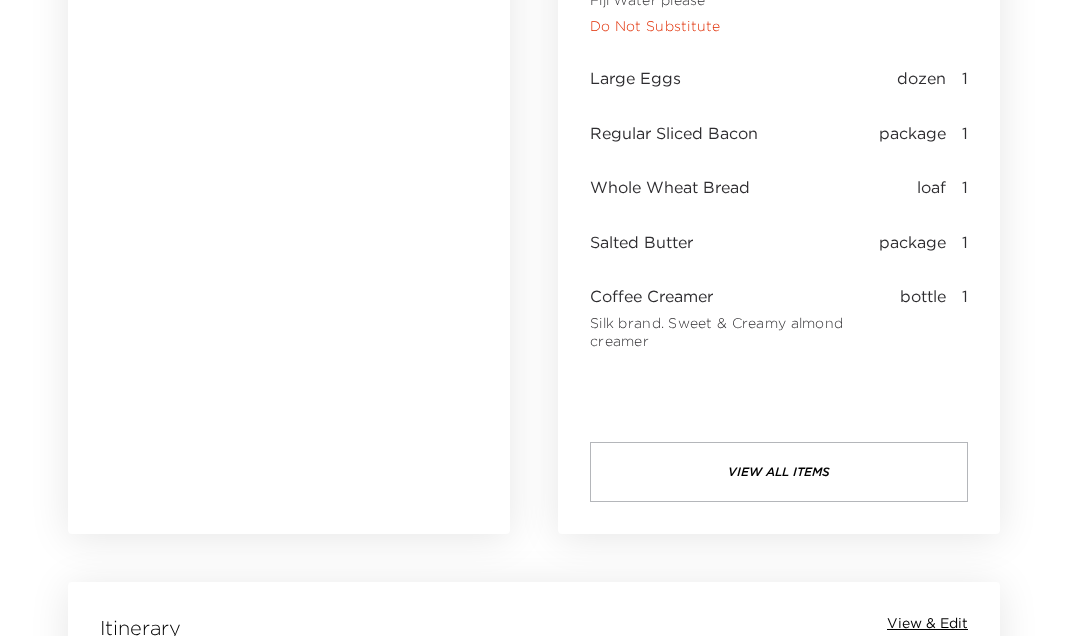 scroll, scrollTop: 2160, scrollLeft: 0, axis: vertical 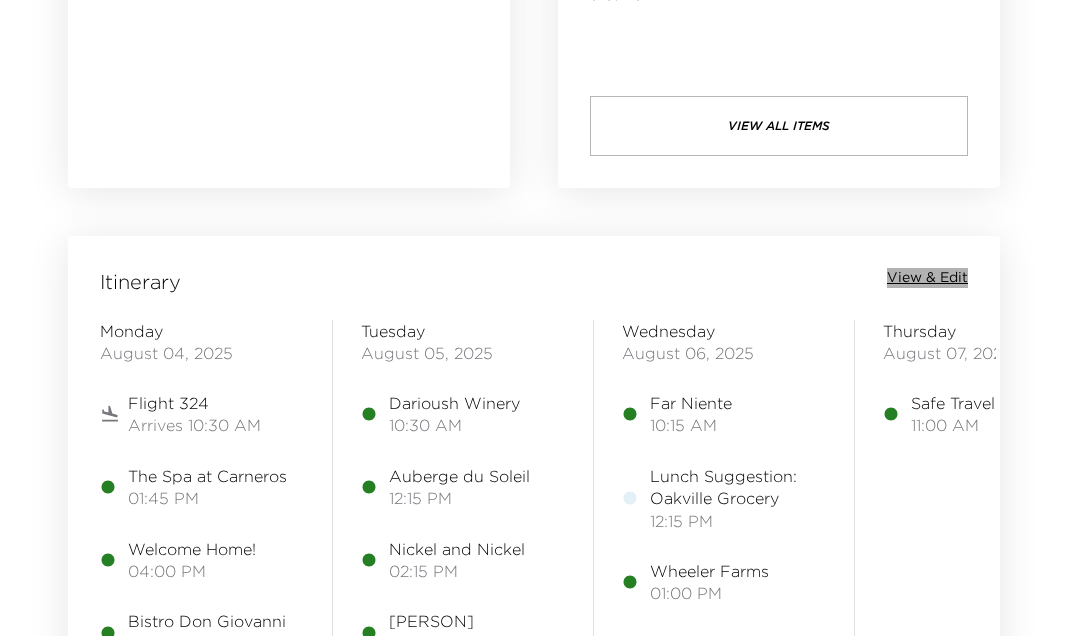 click on "View & Edit" at bounding box center [927, 278] 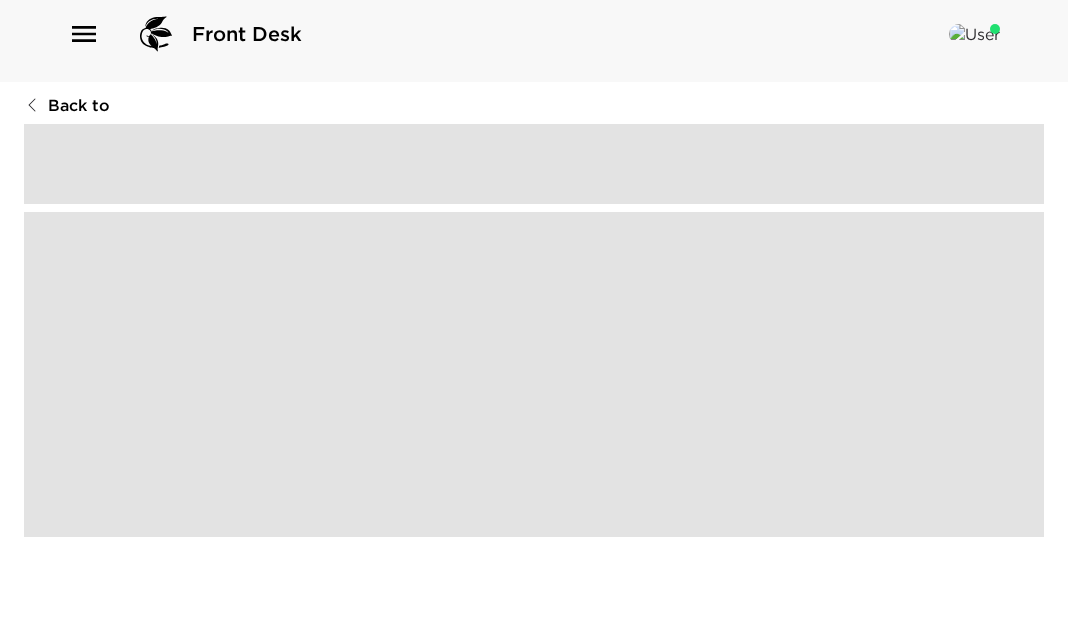 scroll, scrollTop: 80, scrollLeft: 0, axis: vertical 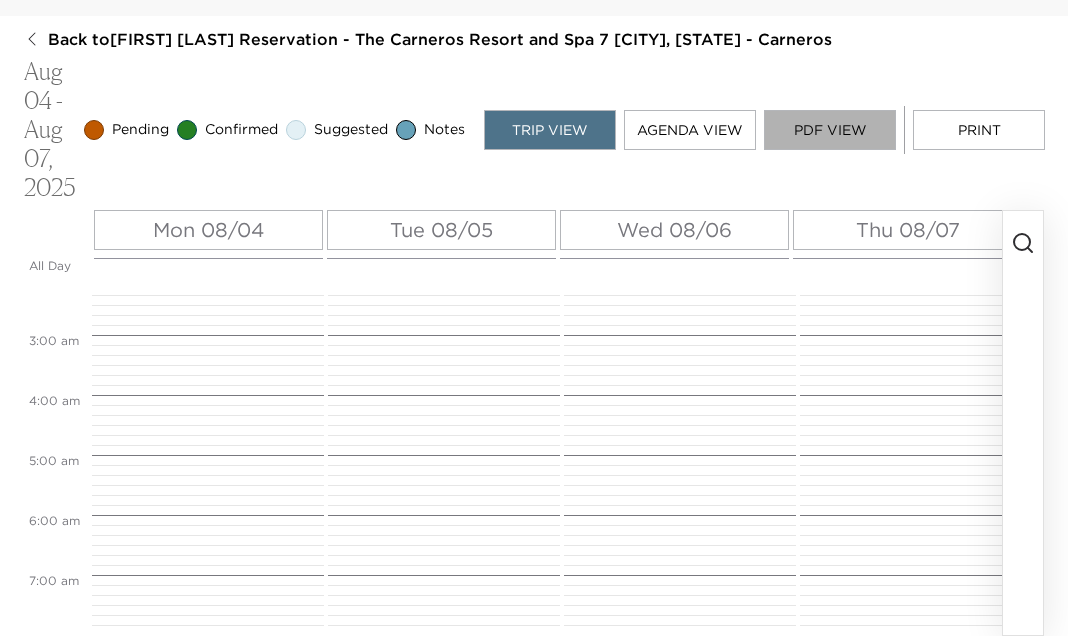 click on "PDF View" at bounding box center [830, 130] 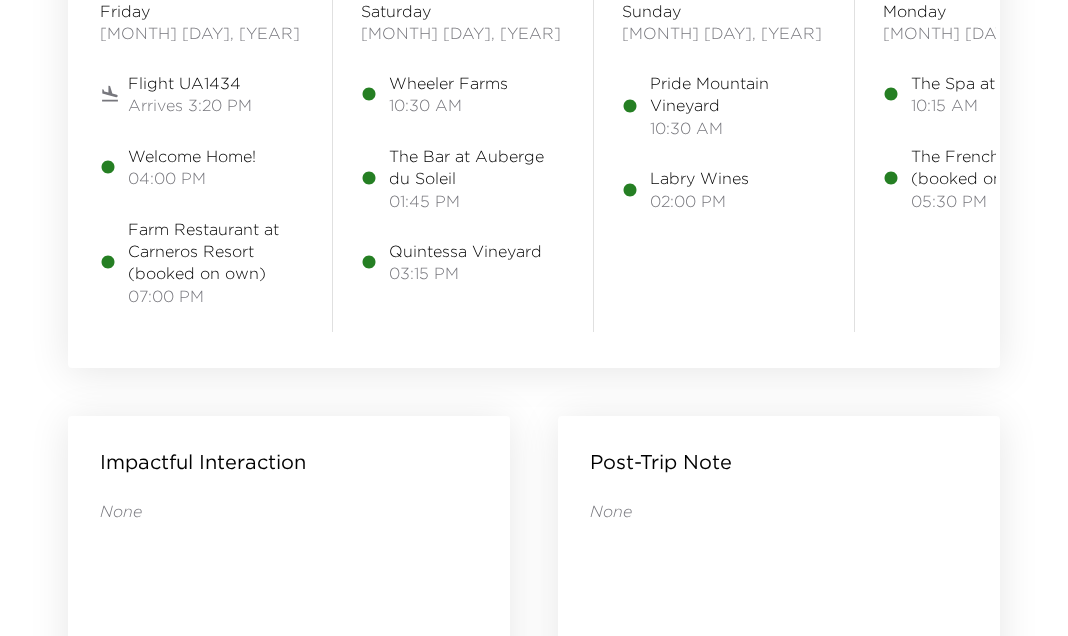 scroll, scrollTop: 2400, scrollLeft: 0, axis: vertical 